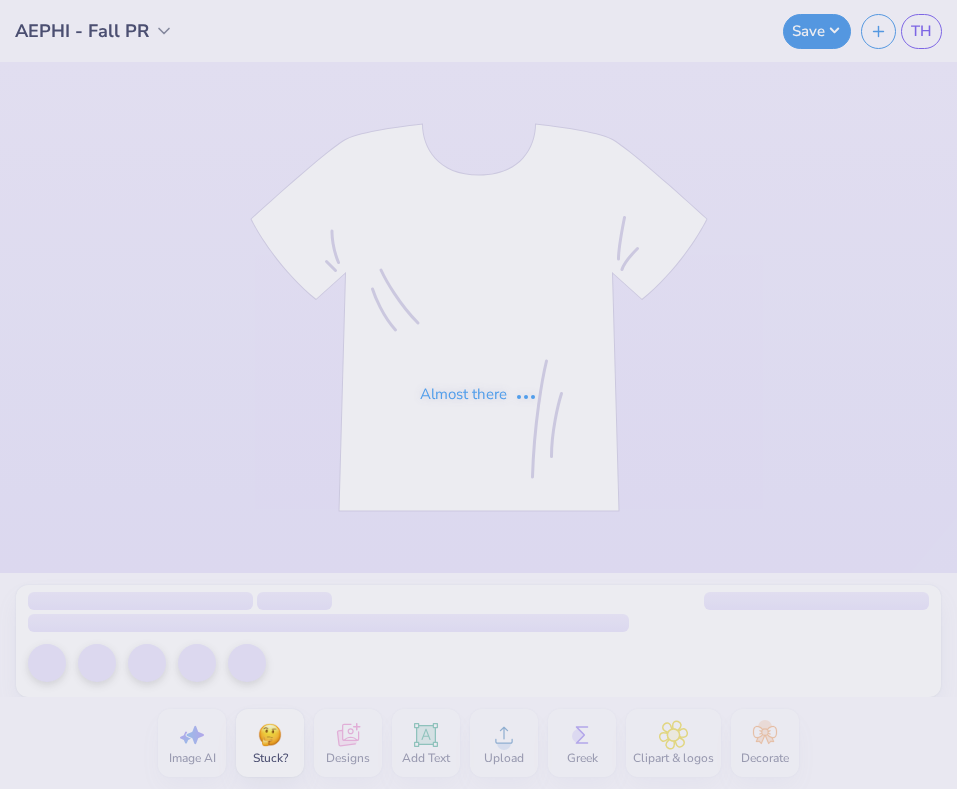 scroll, scrollTop: 0, scrollLeft: 0, axis: both 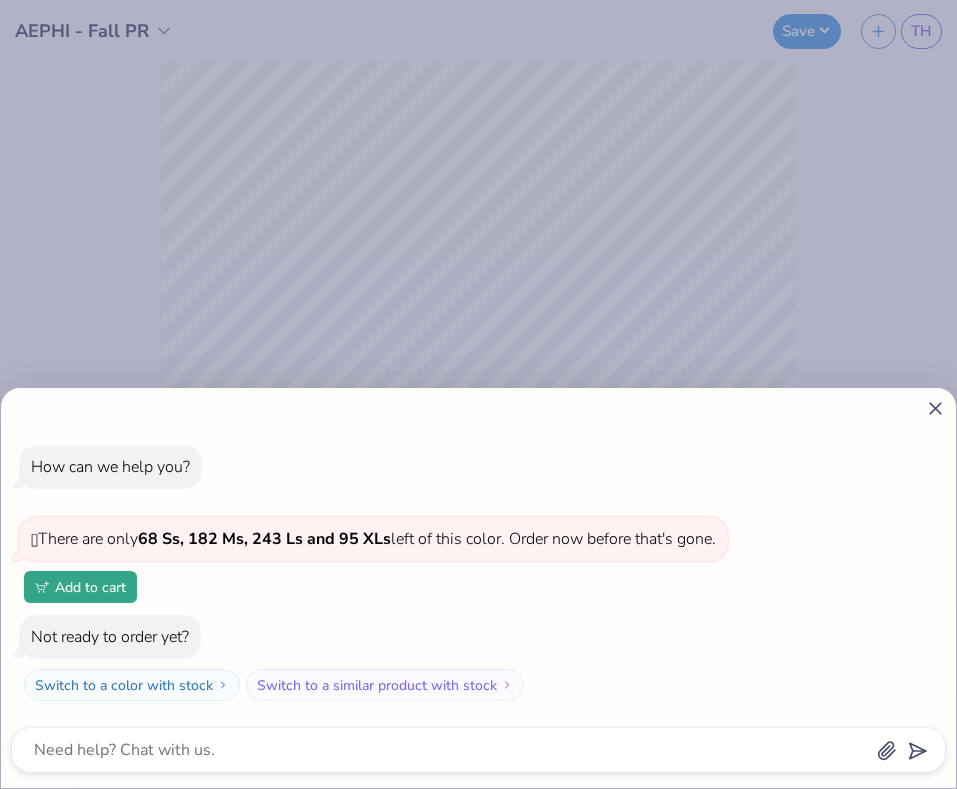 click 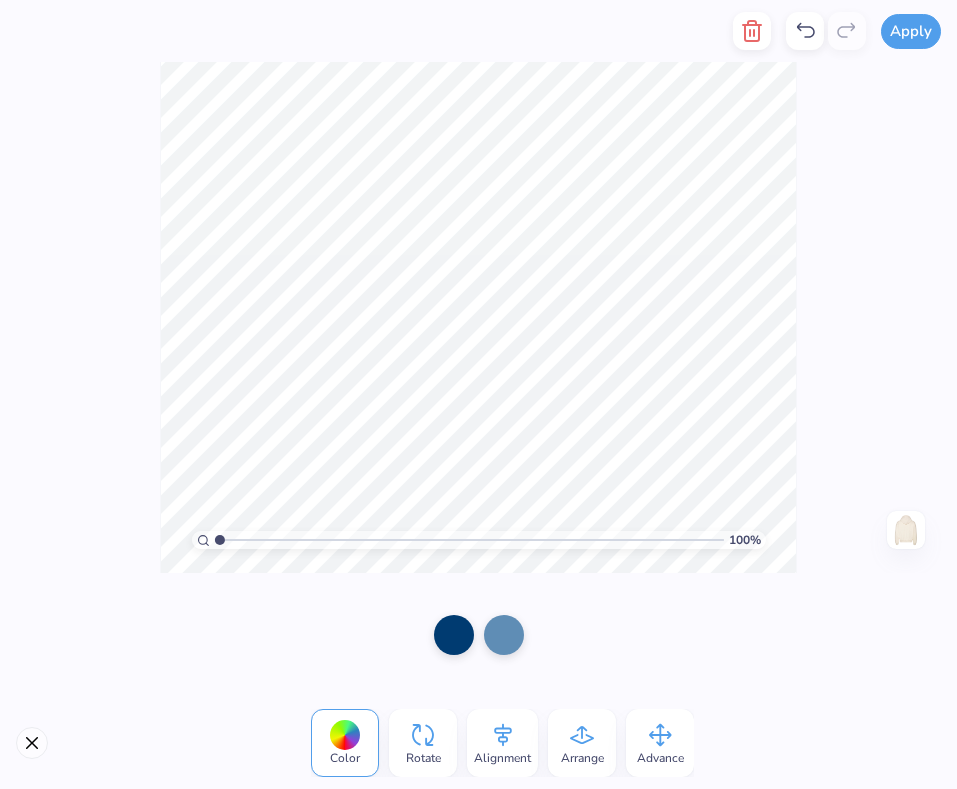 click on "Color" at bounding box center [345, 758] 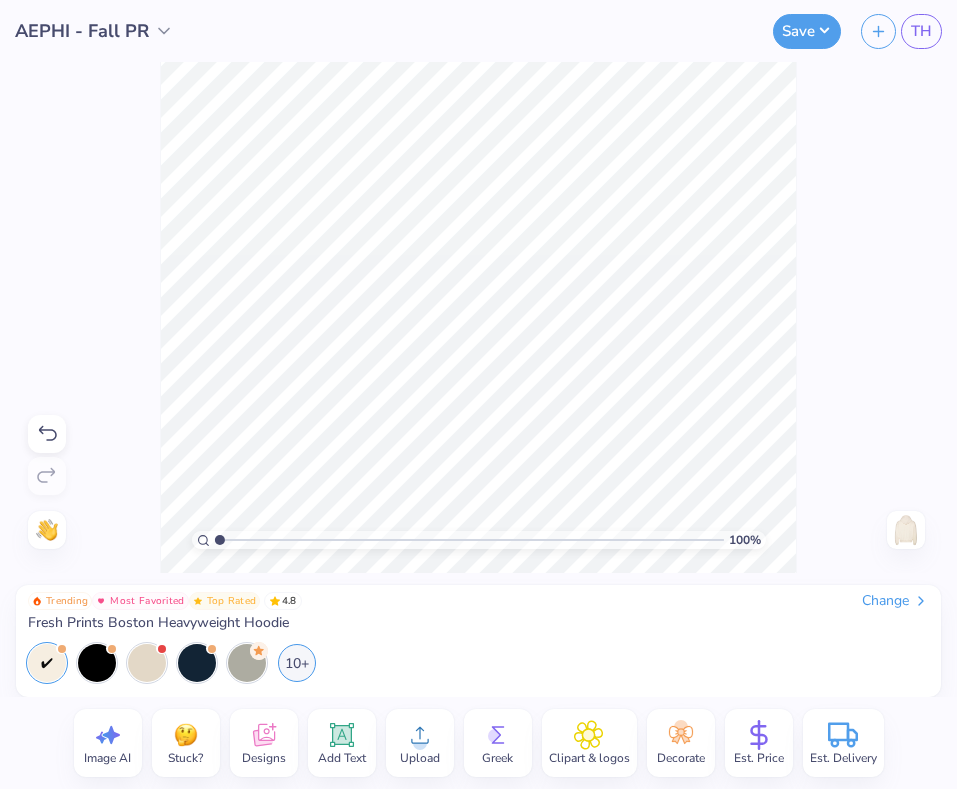 click on "Decorate" at bounding box center (681, 758) 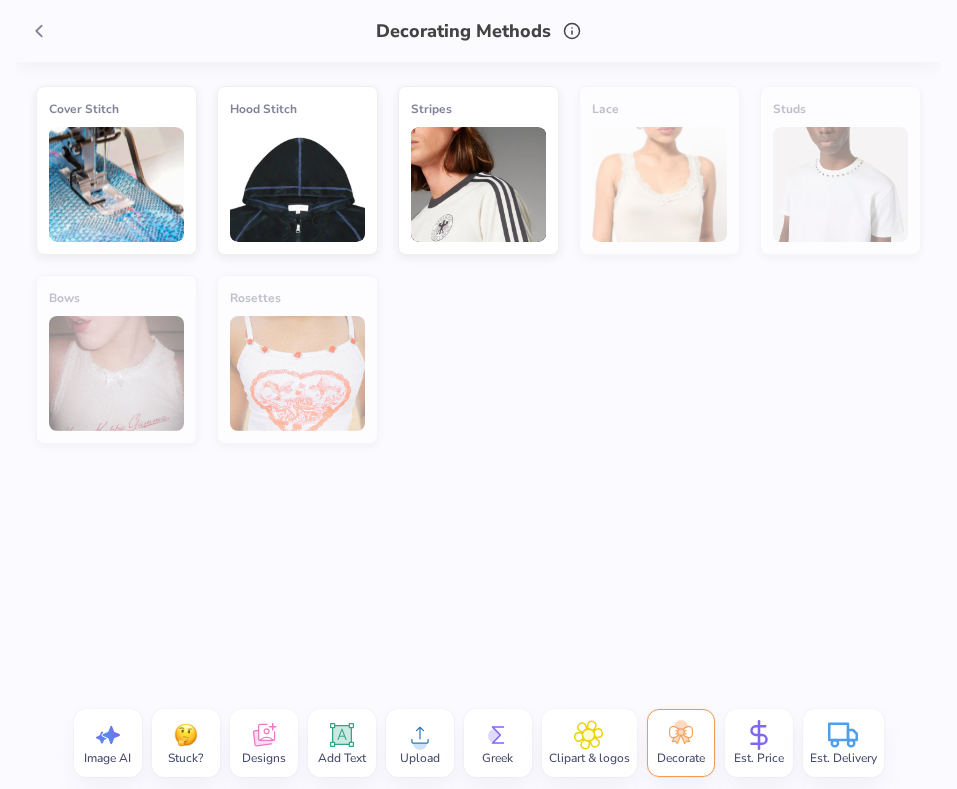 click at bounding box center (297, 184) 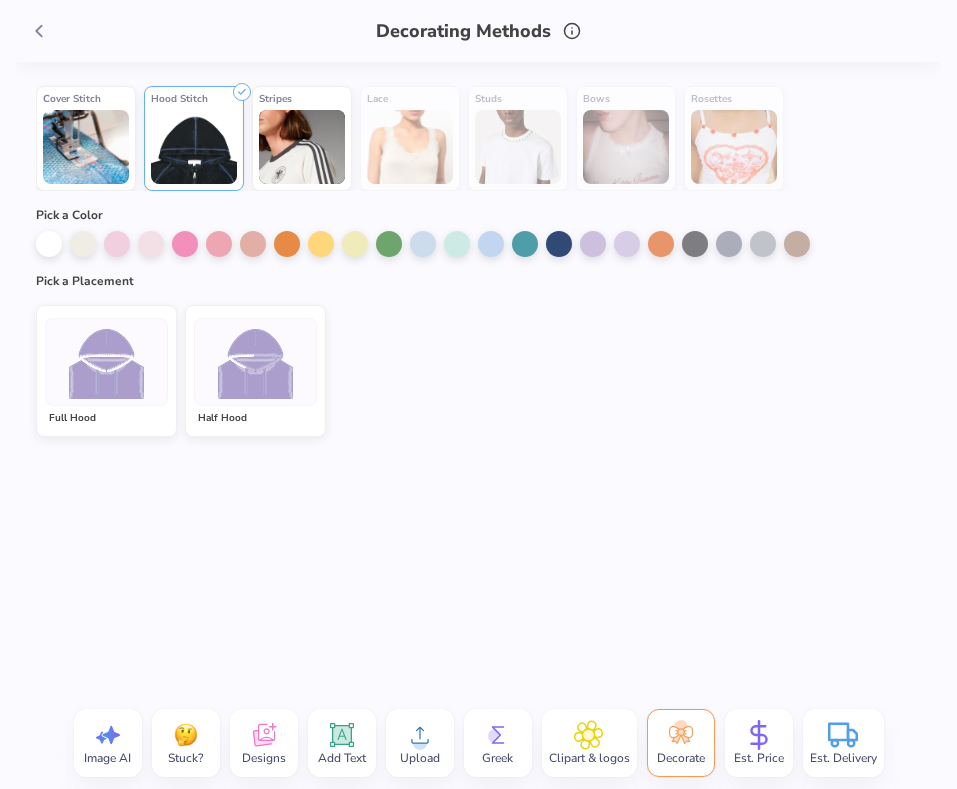 click at bounding box center (106, 362) 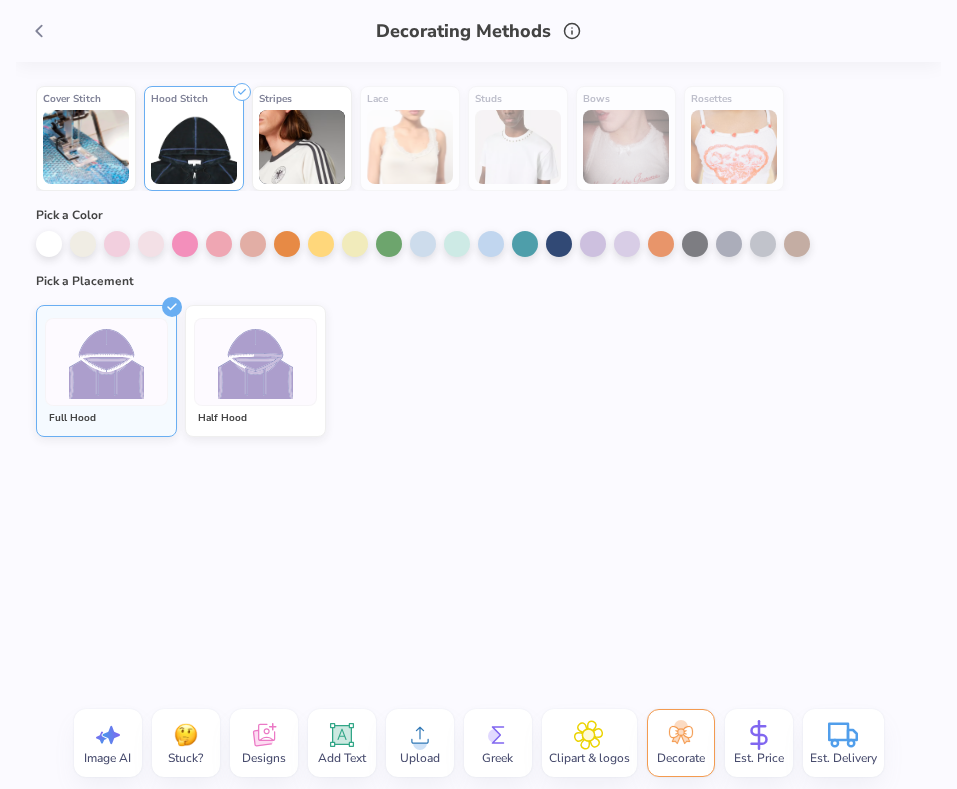click at bounding box center [255, 361] 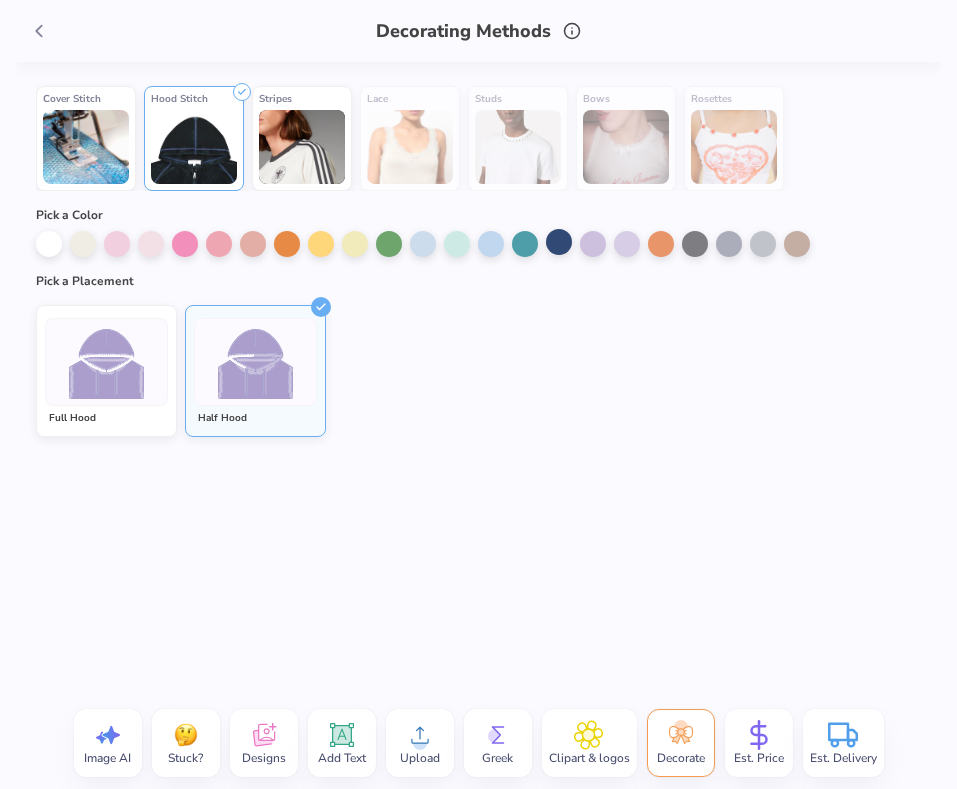 click at bounding box center (559, 242) 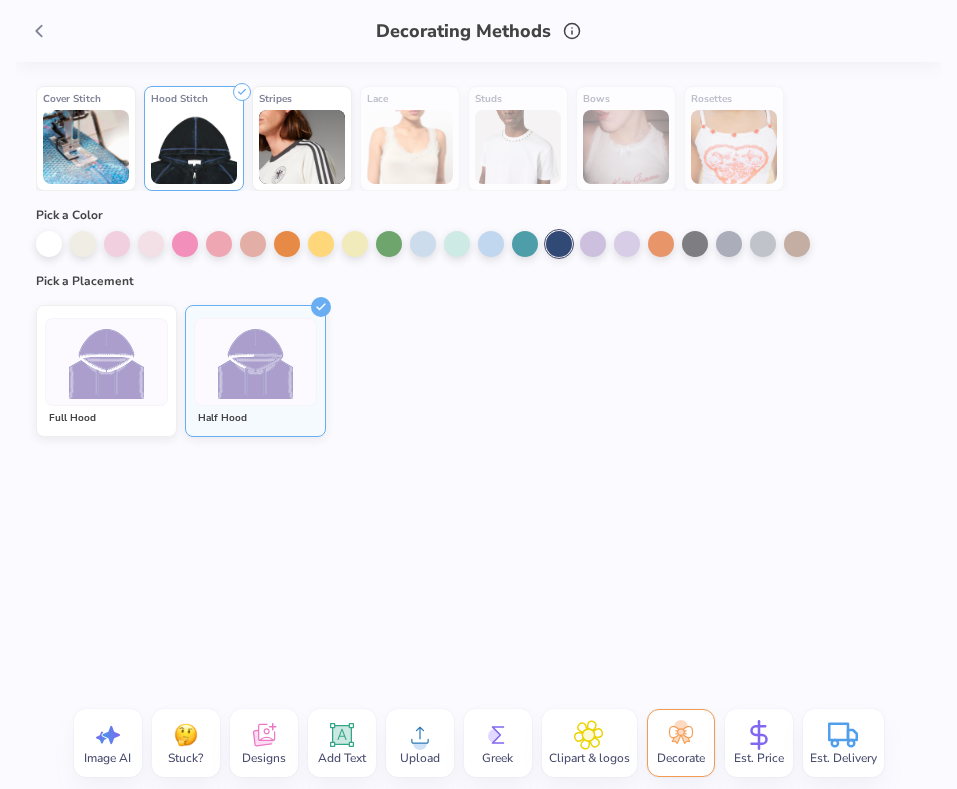 click 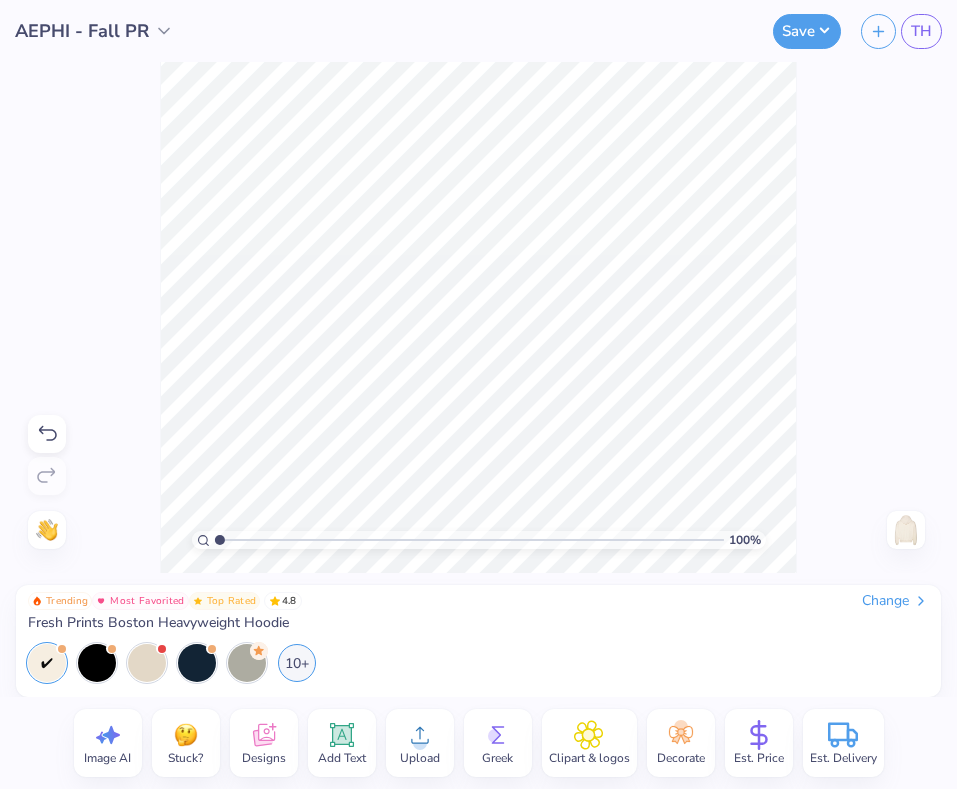 click 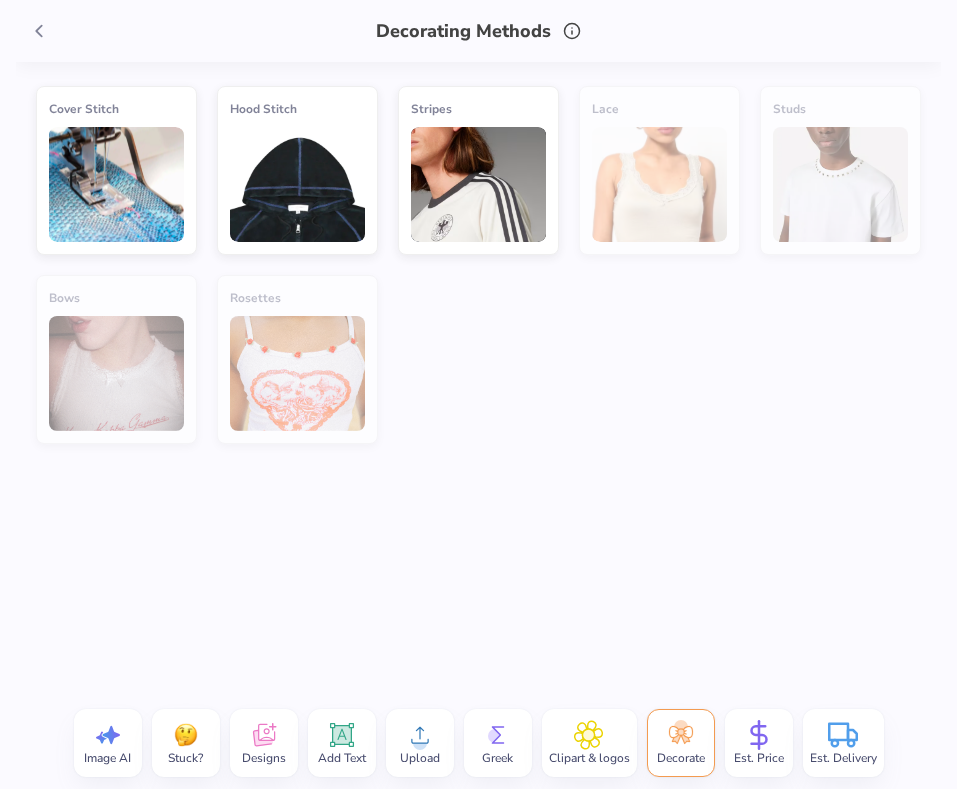 click at bounding box center [116, 184] 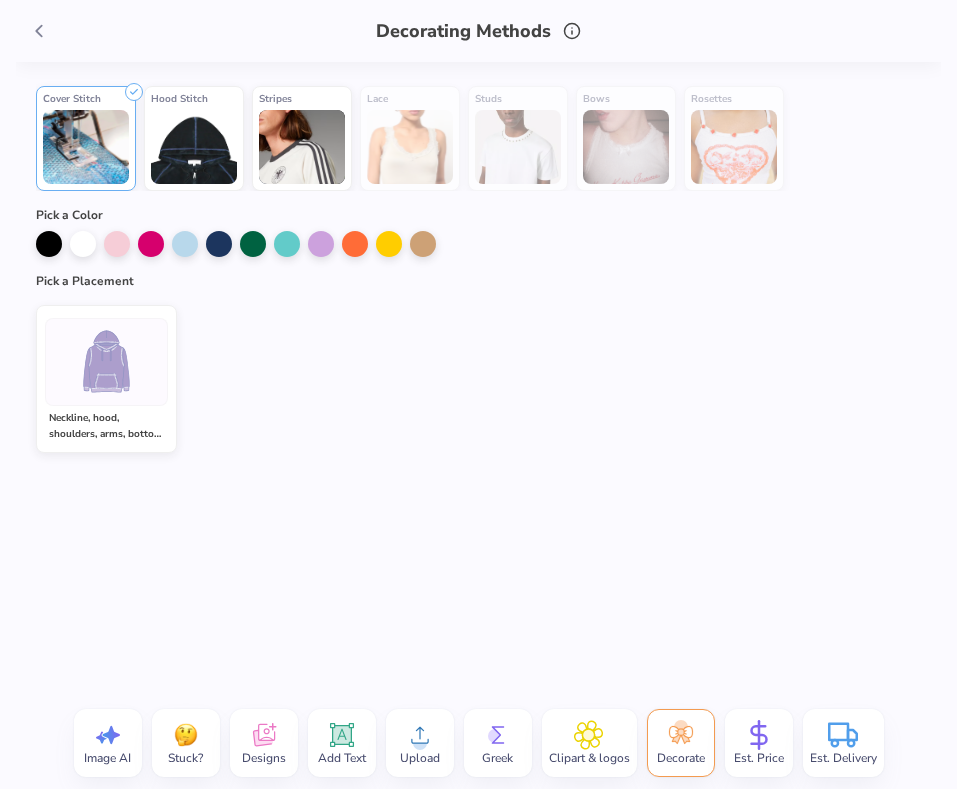 click at bounding box center (106, 361) 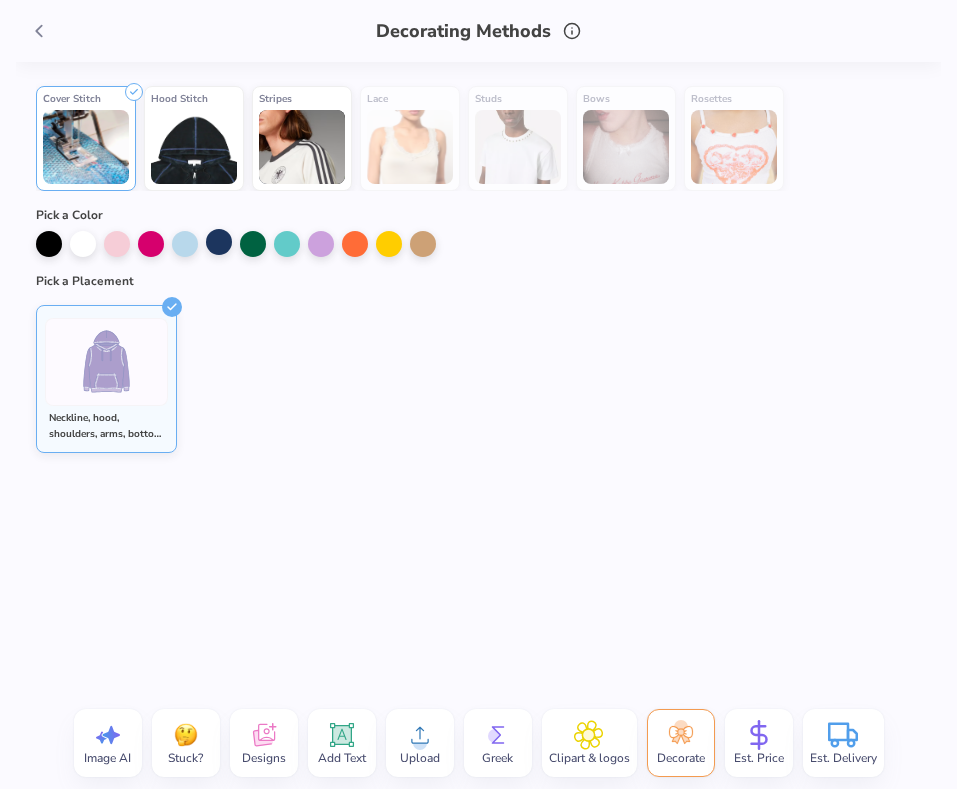 click at bounding box center [219, 242] 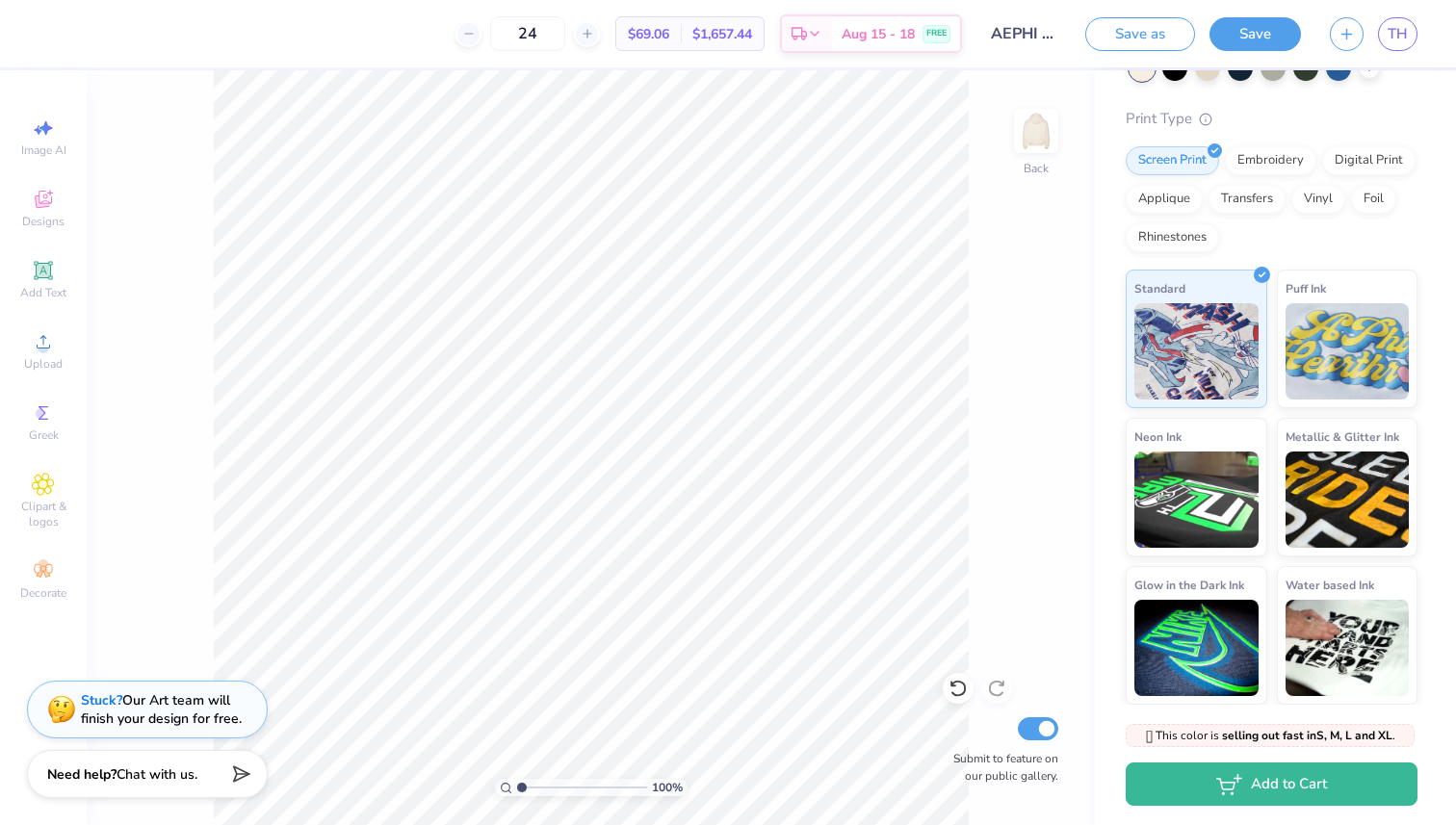 scroll, scrollTop: 0, scrollLeft: 0, axis: both 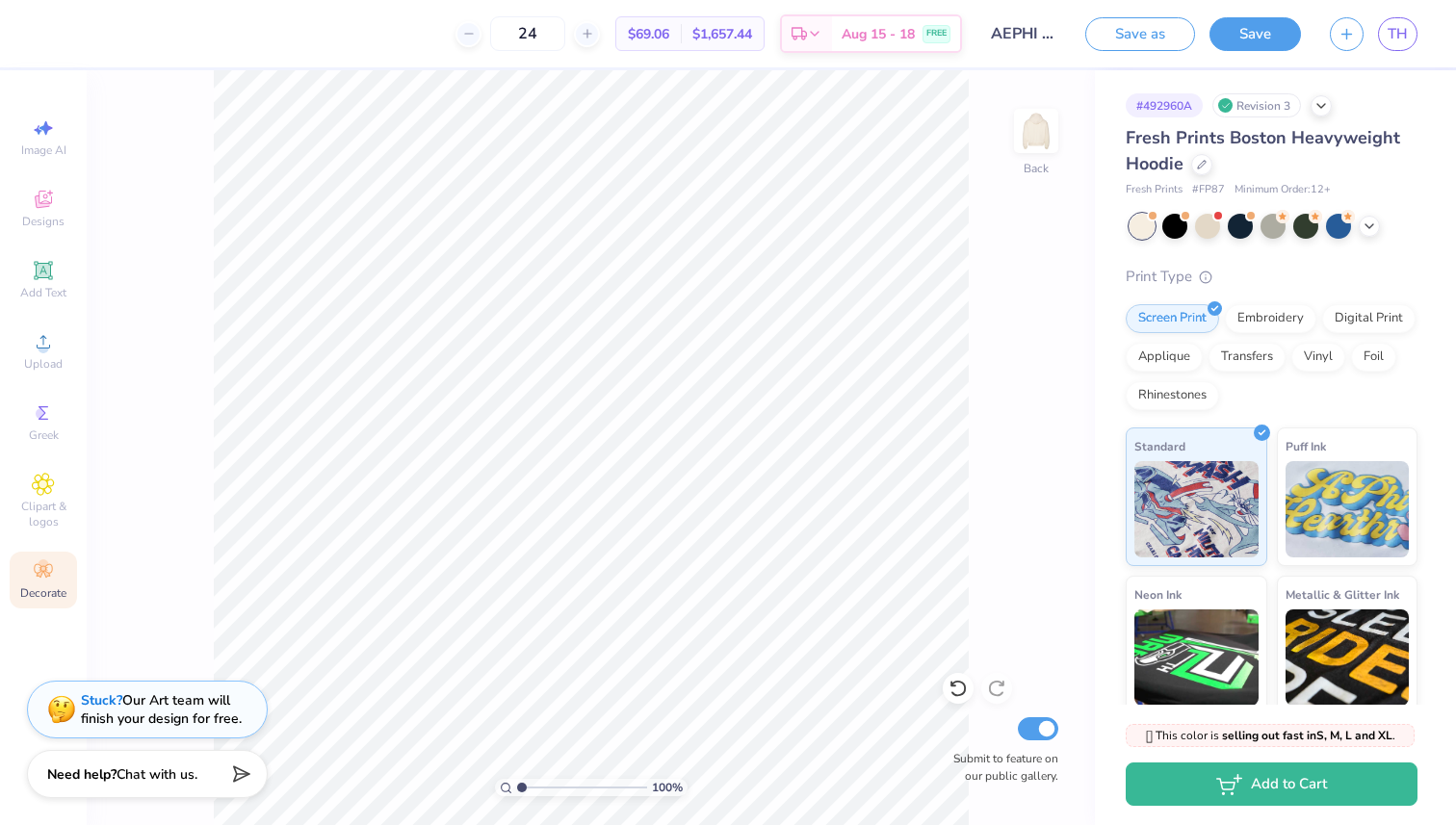 click 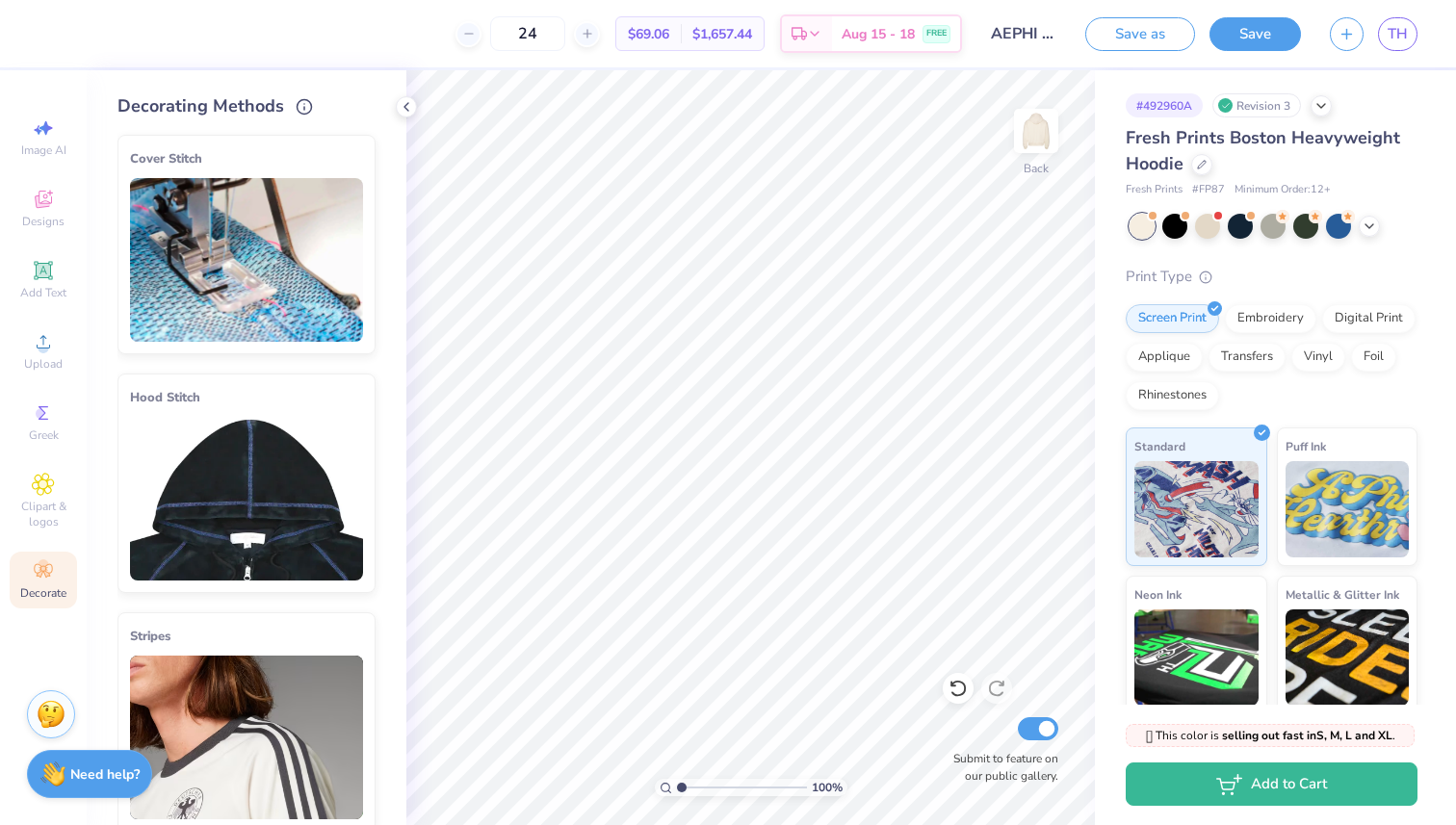 click at bounding box center (247, 260) 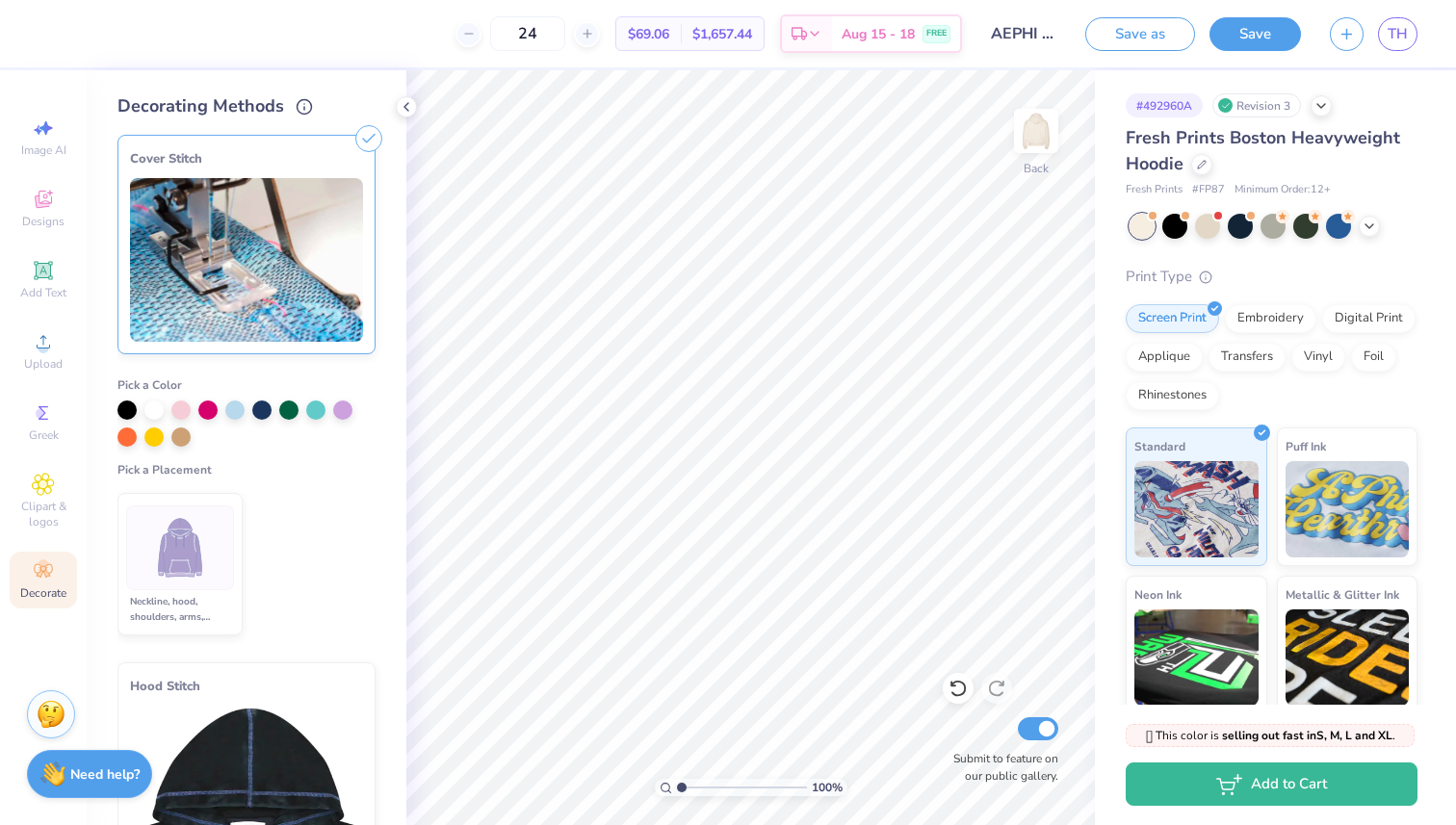 click at bounding box center (180, 548) 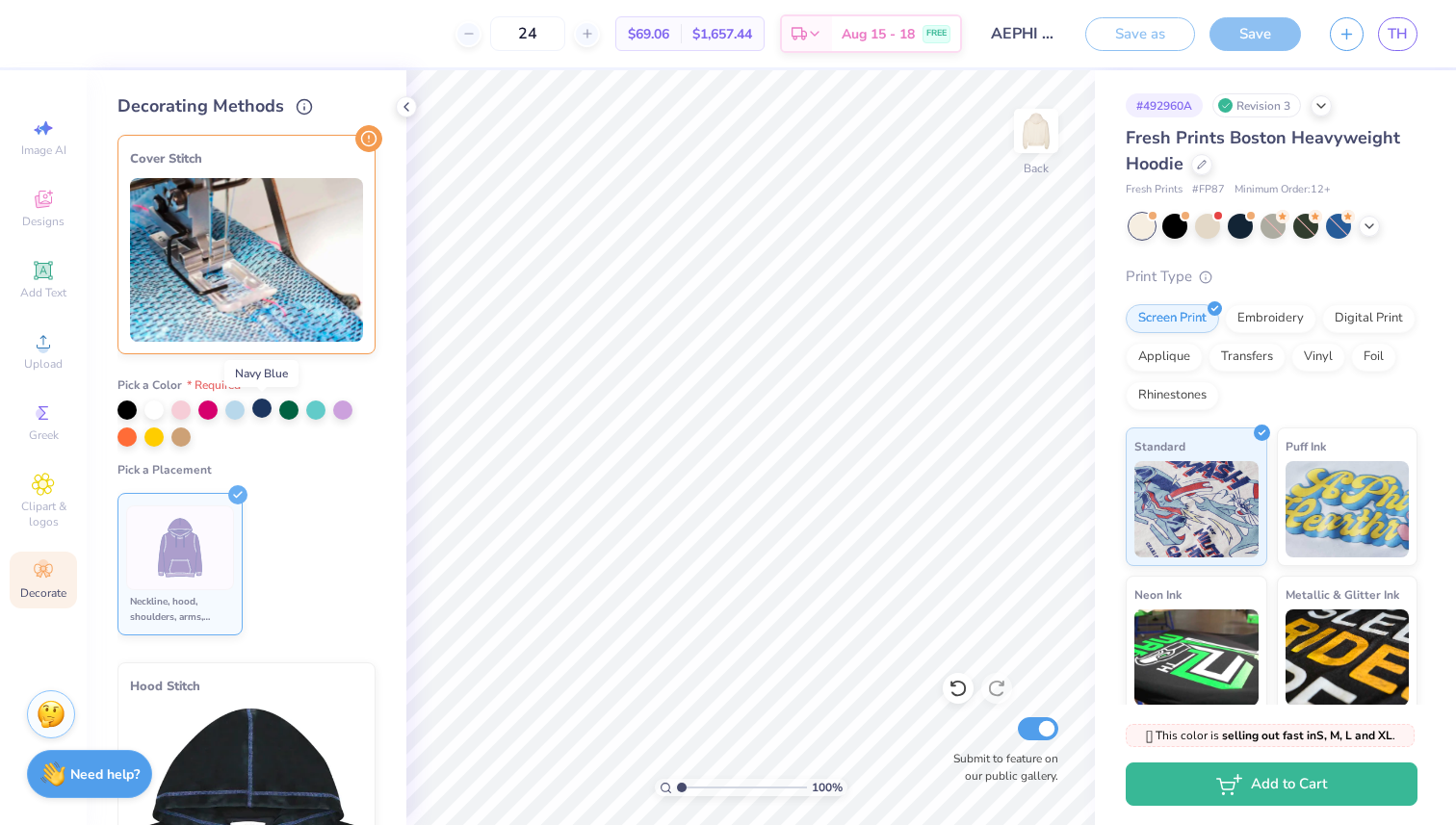 click at bounding box center (262, 408) 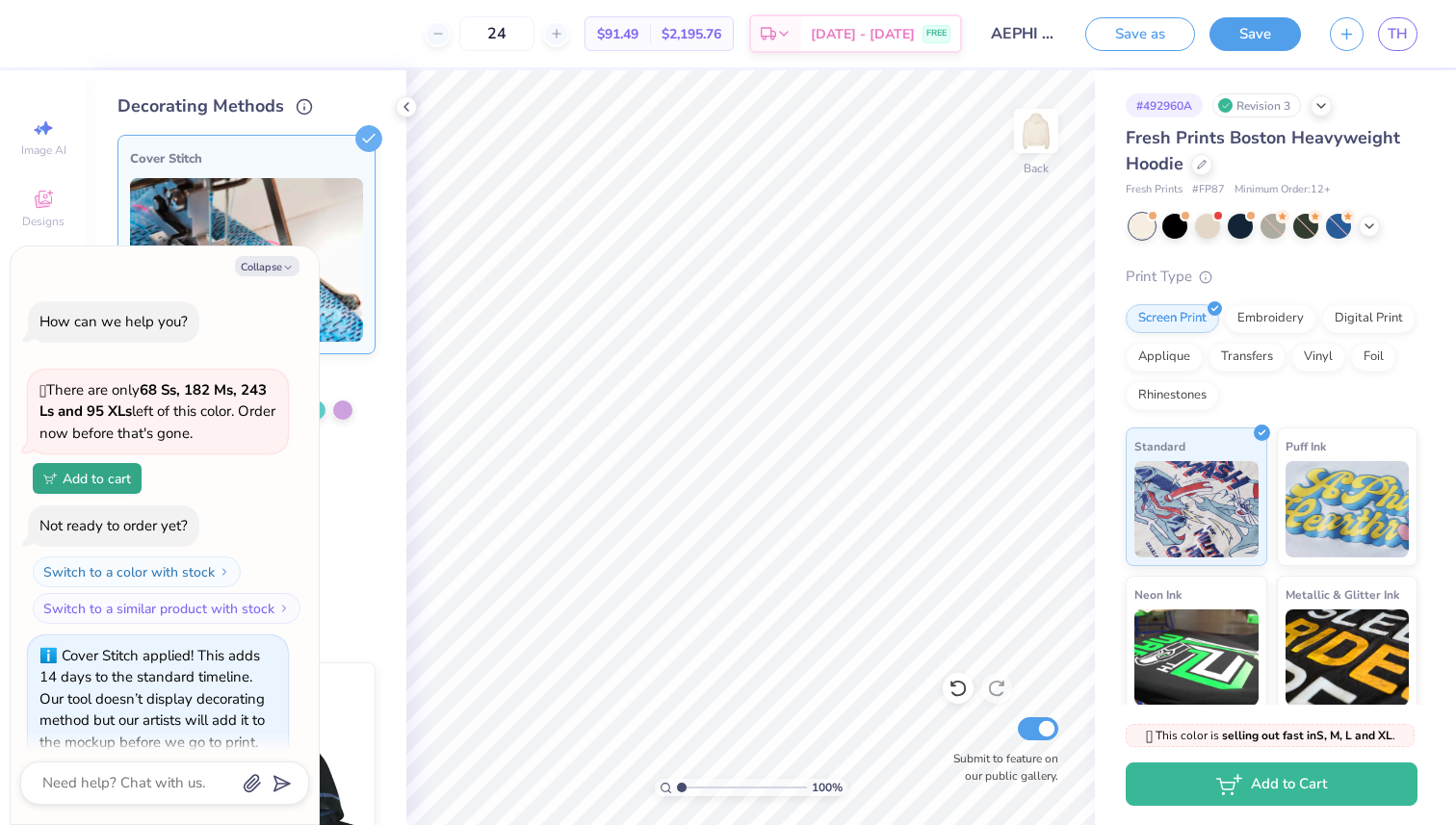 scroll, scrollTop: 26, scrollLeft: 0, axis: vertical 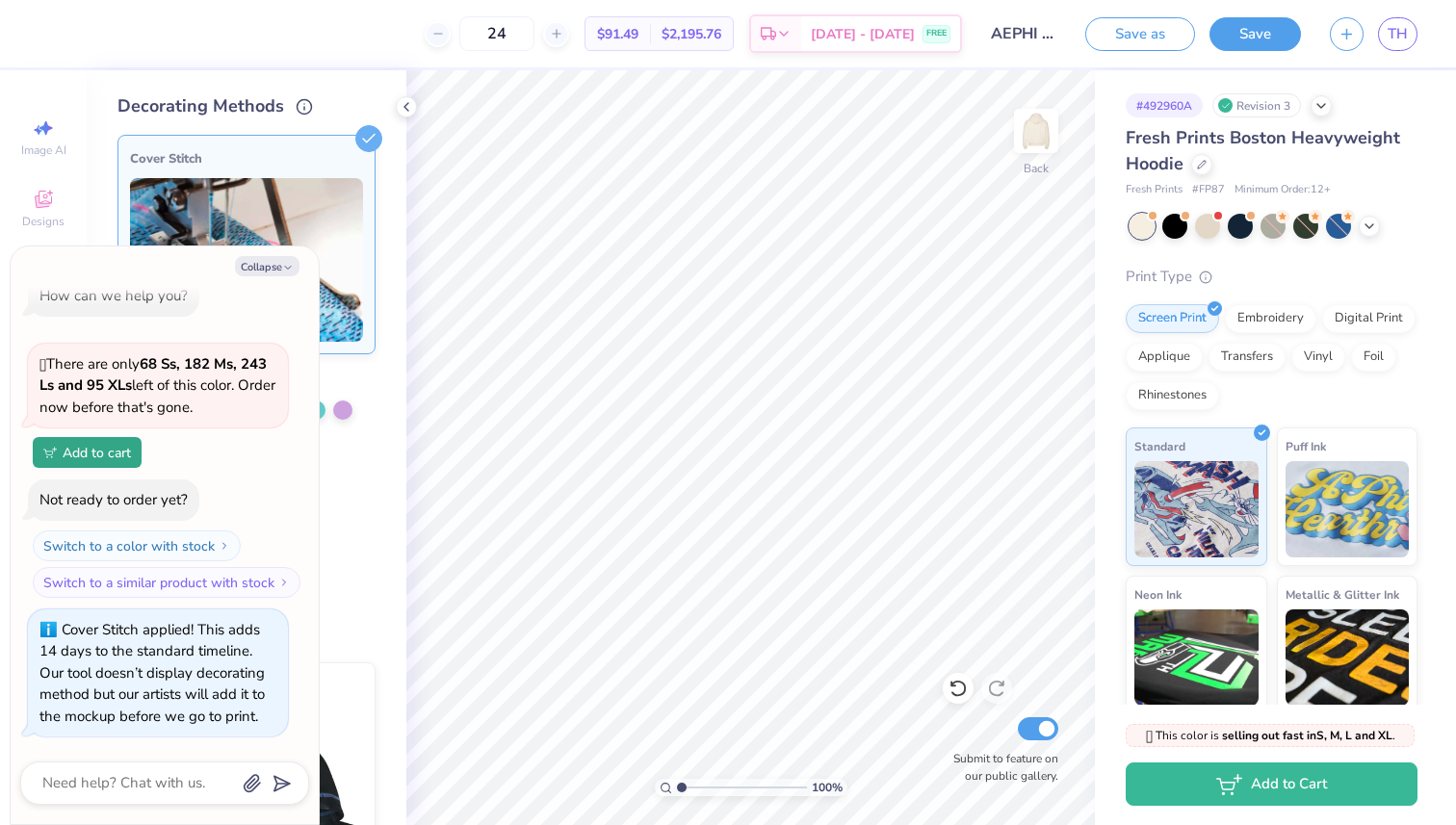 click on "Neckline, hood, shoulders, arms, bottom & hoodie pocket" at bounding box center (247, 564) 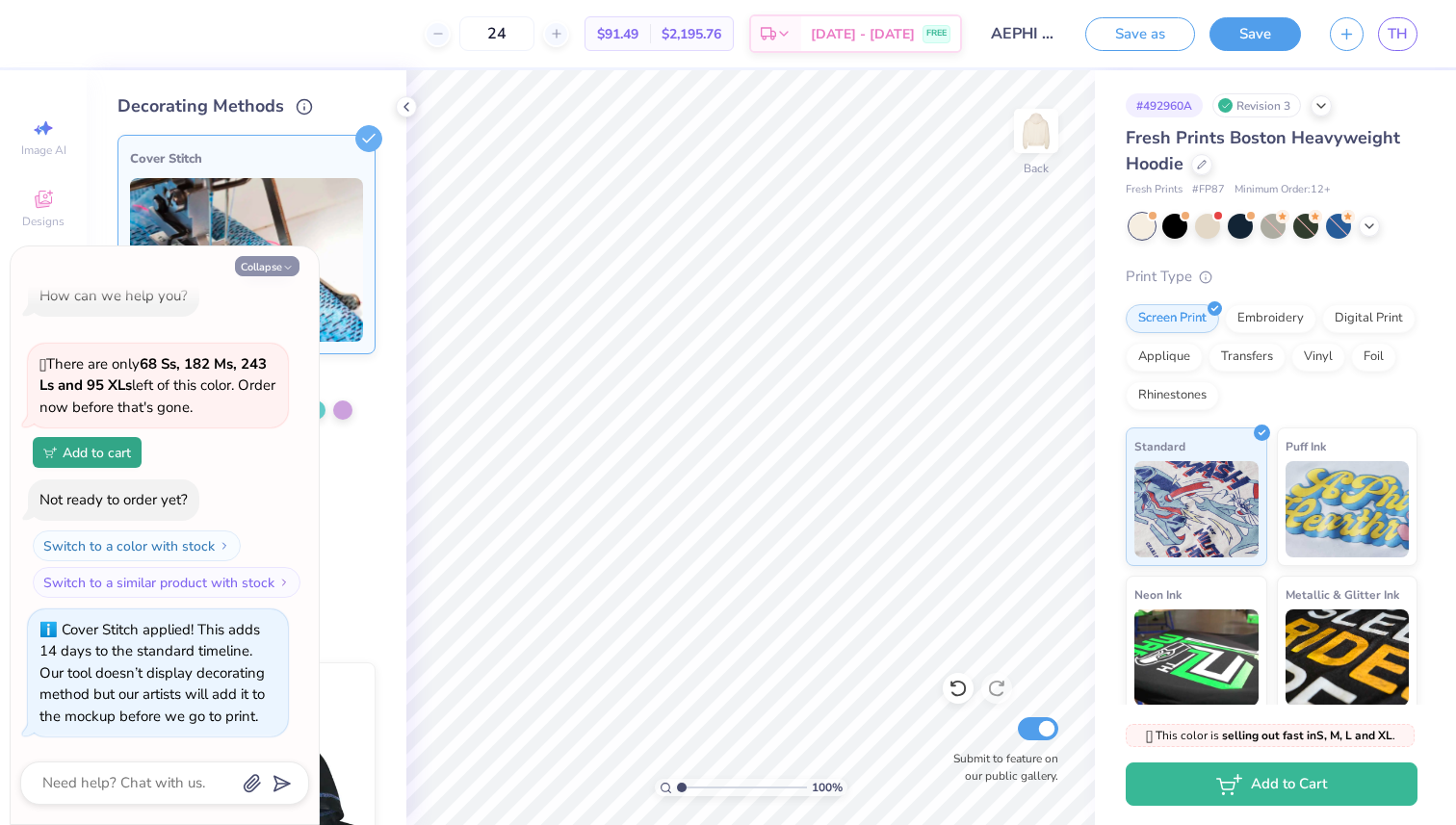 click 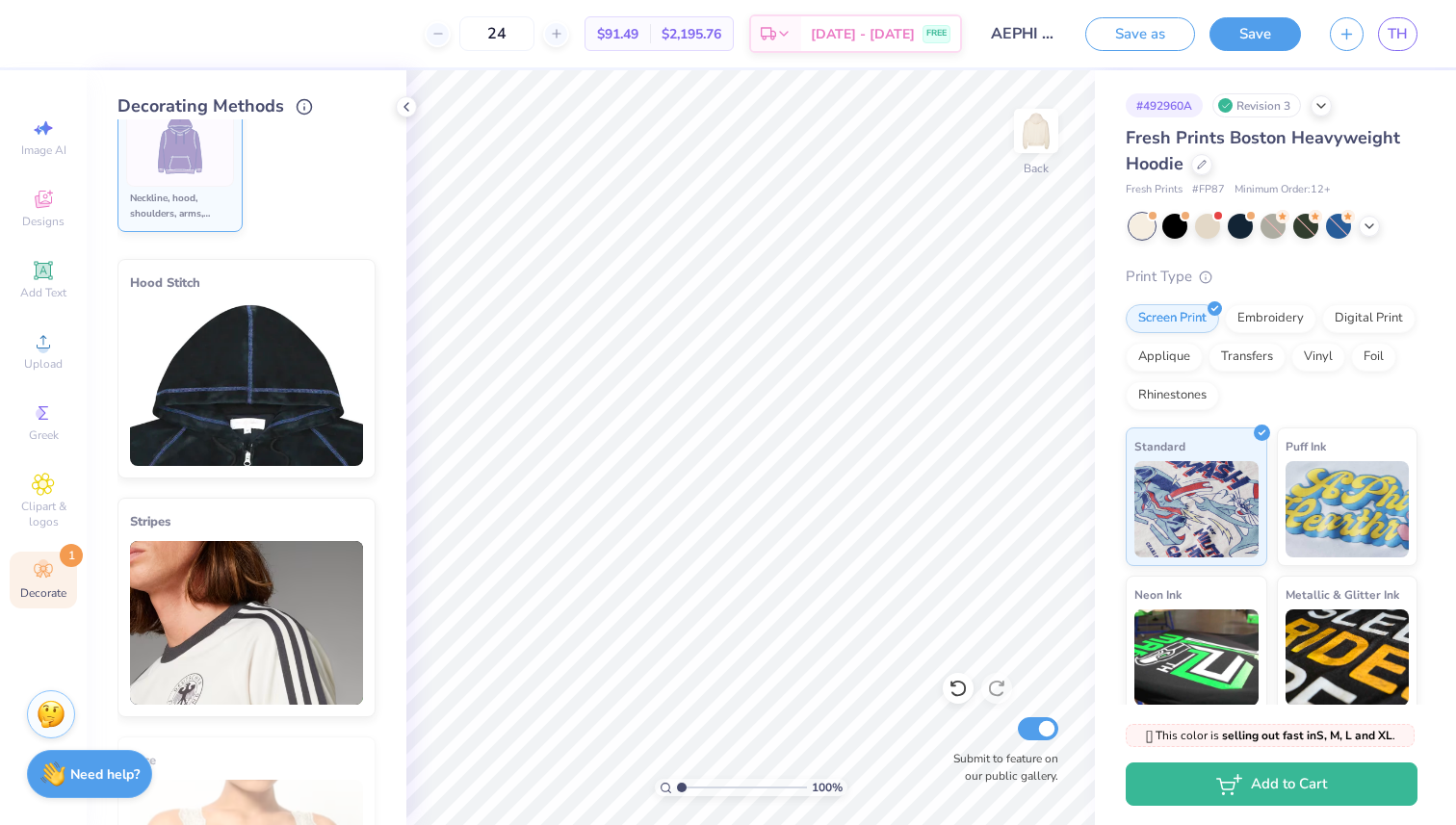 scroll, scrollTop: 0, scrollLeft: 0, axis: both 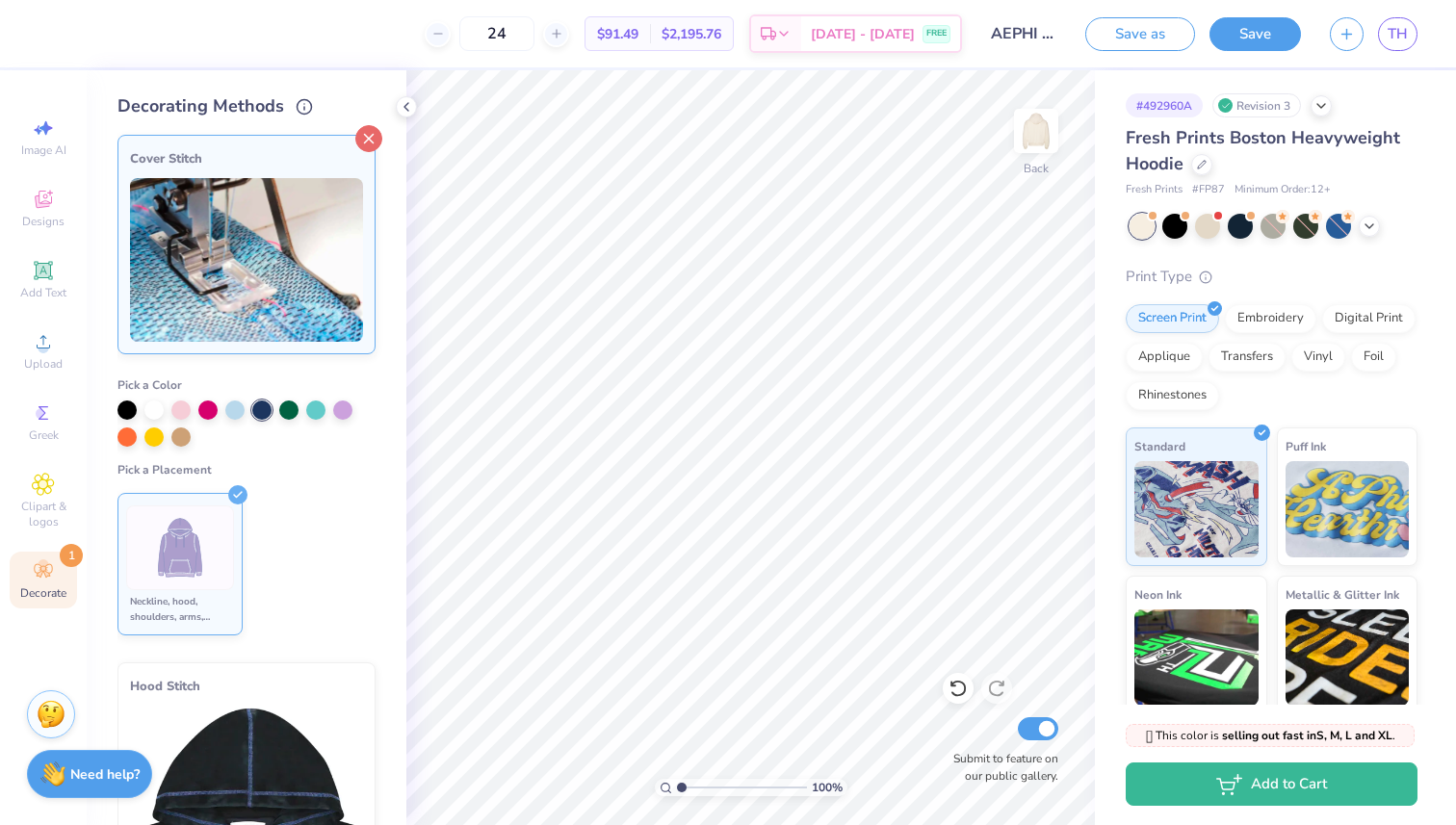 click 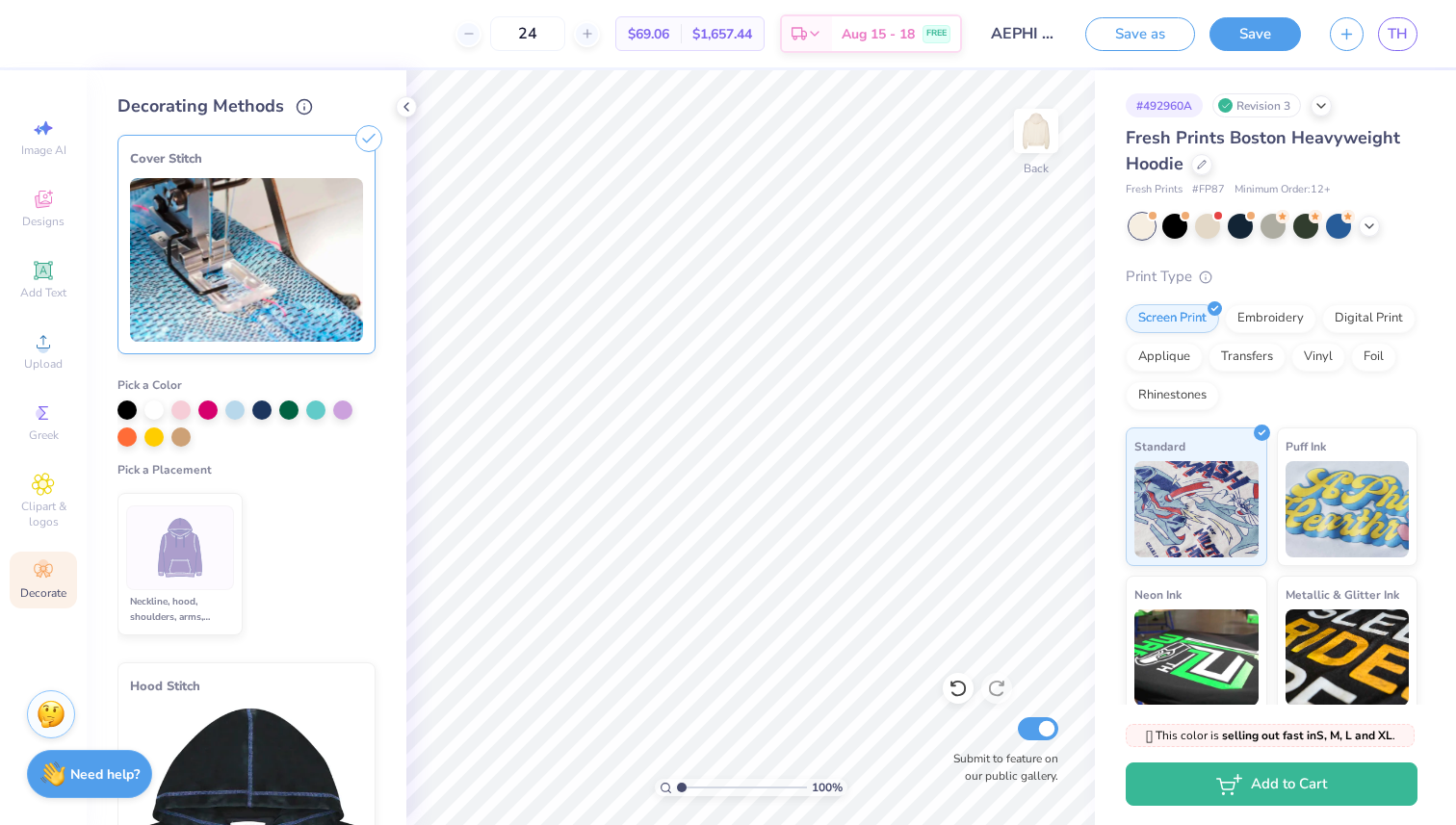 click on "Neckline, hood, shoulders, arms, bottom & hoodie pocket" at bounding box center [180, 609] 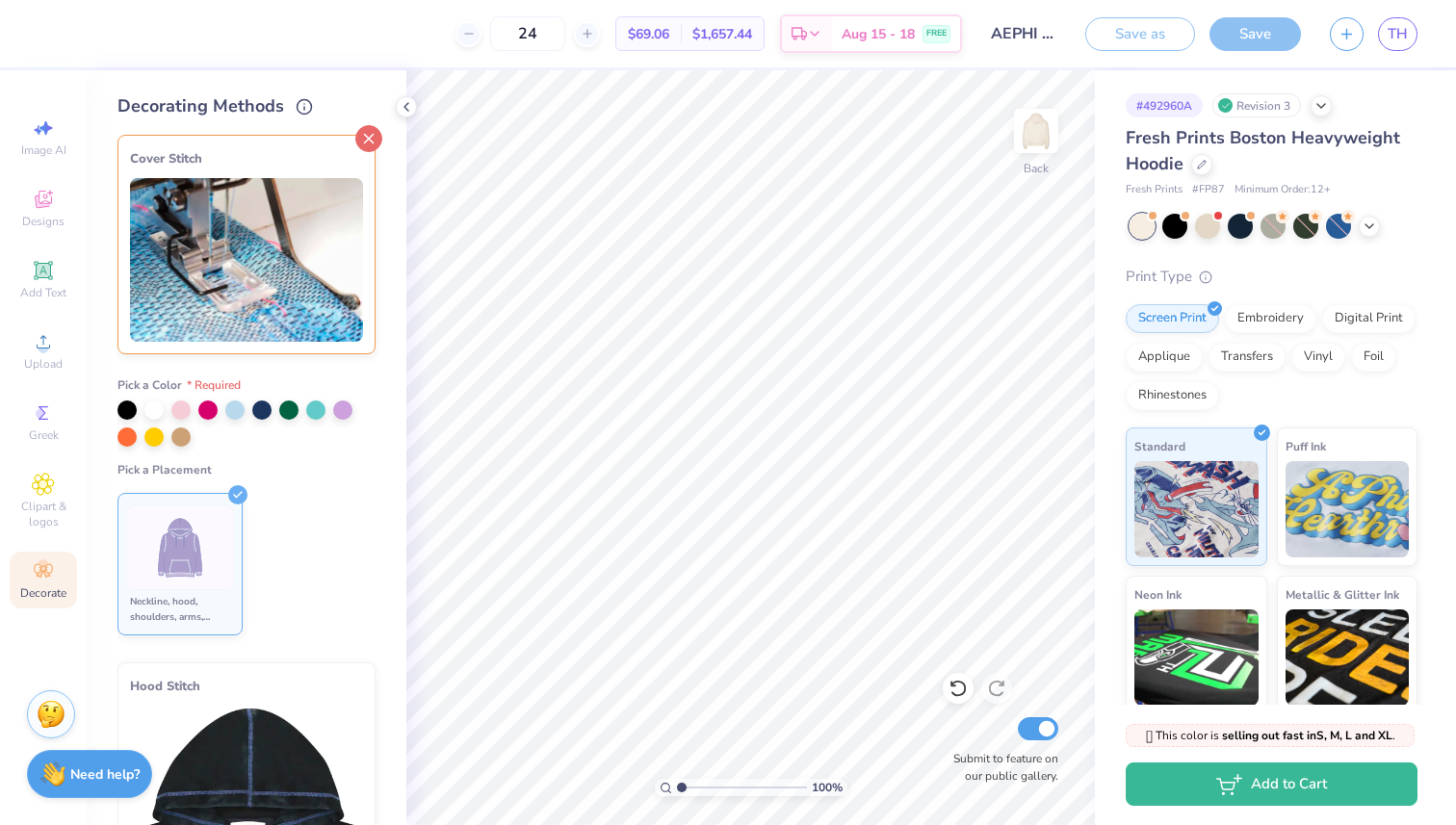 click 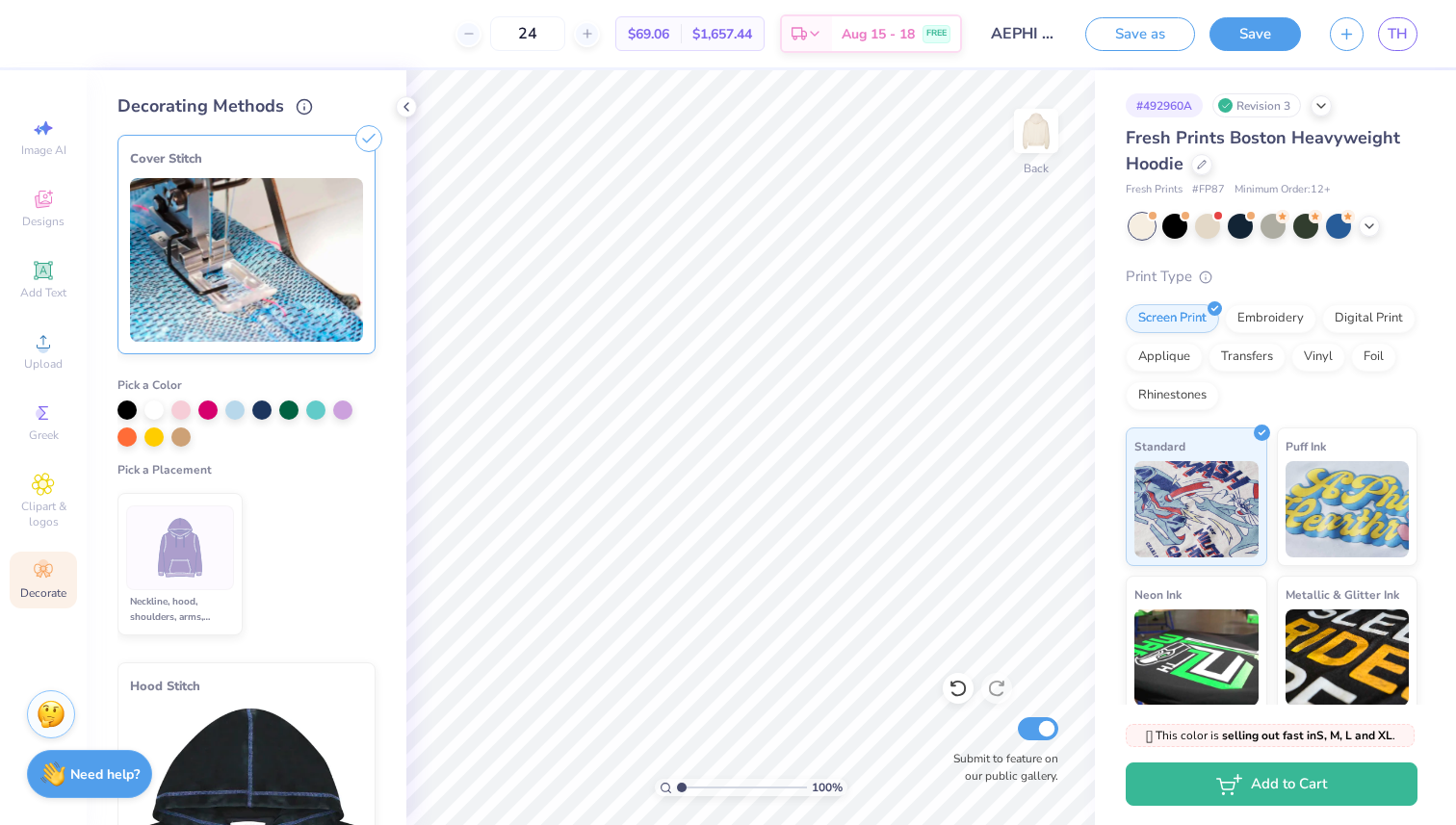 click 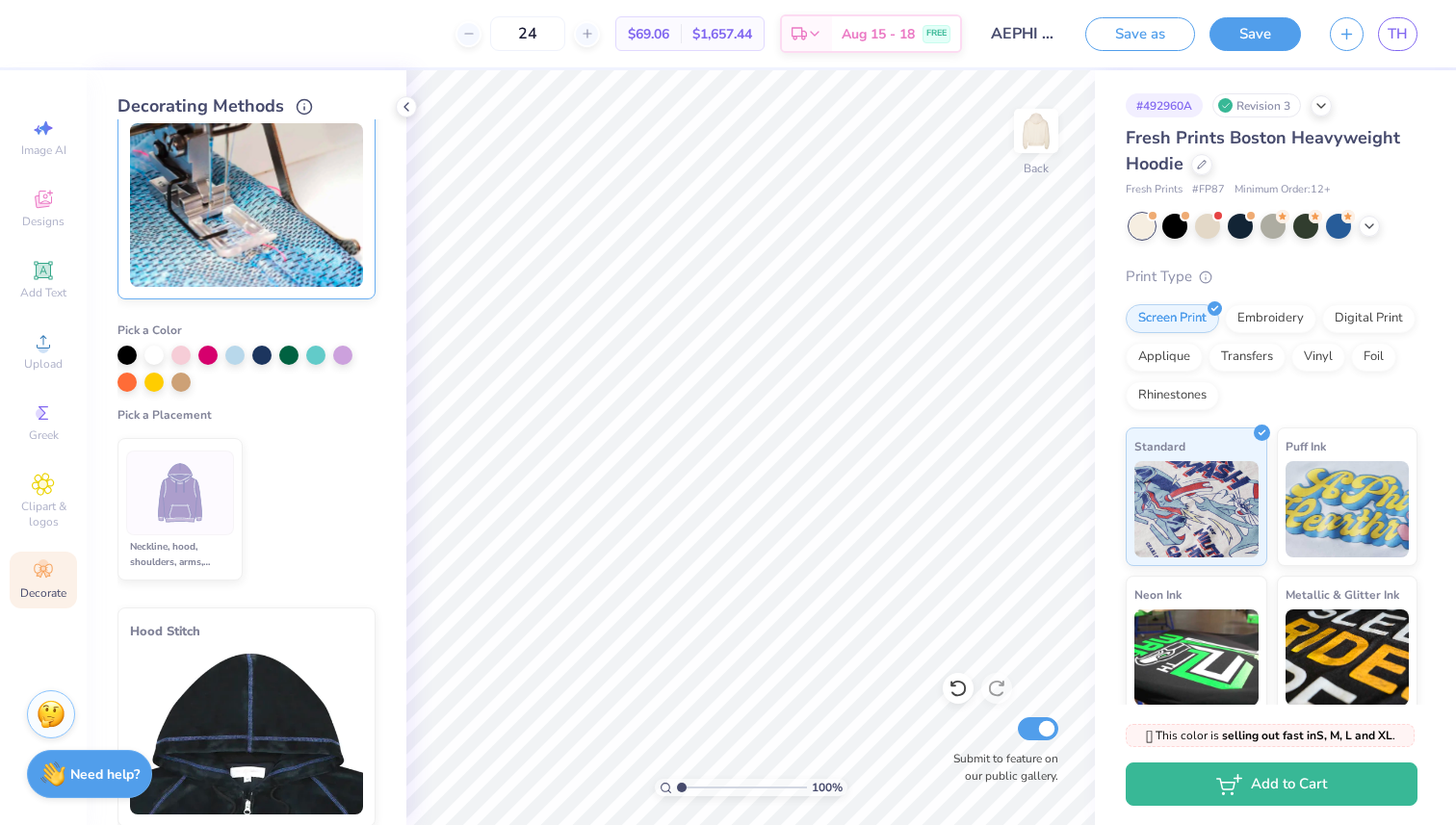 scroll, scrollTop: 0, scrollLeft: 0, axis: both 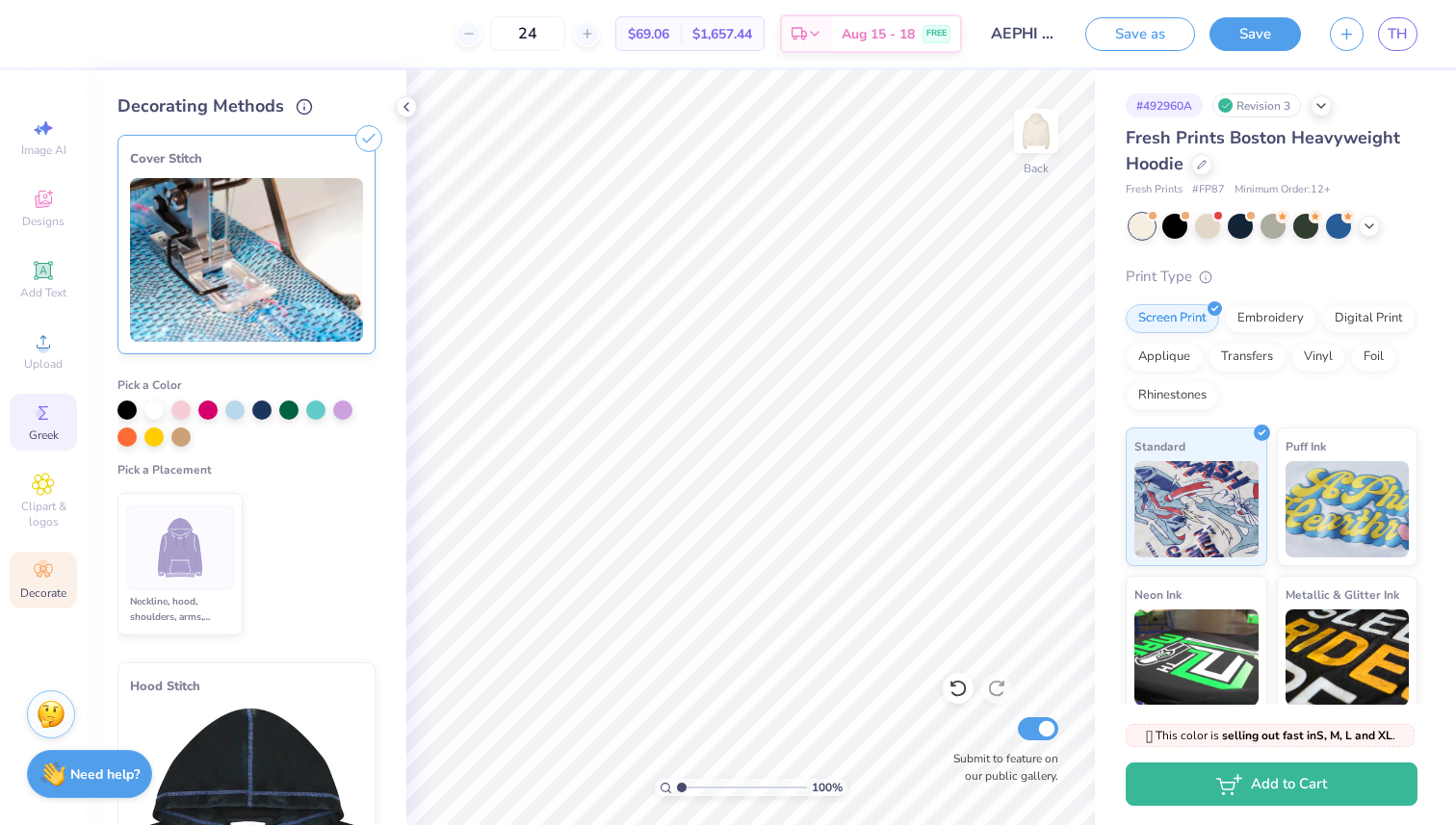 click on "Greek" at bounding box center [43, 422] 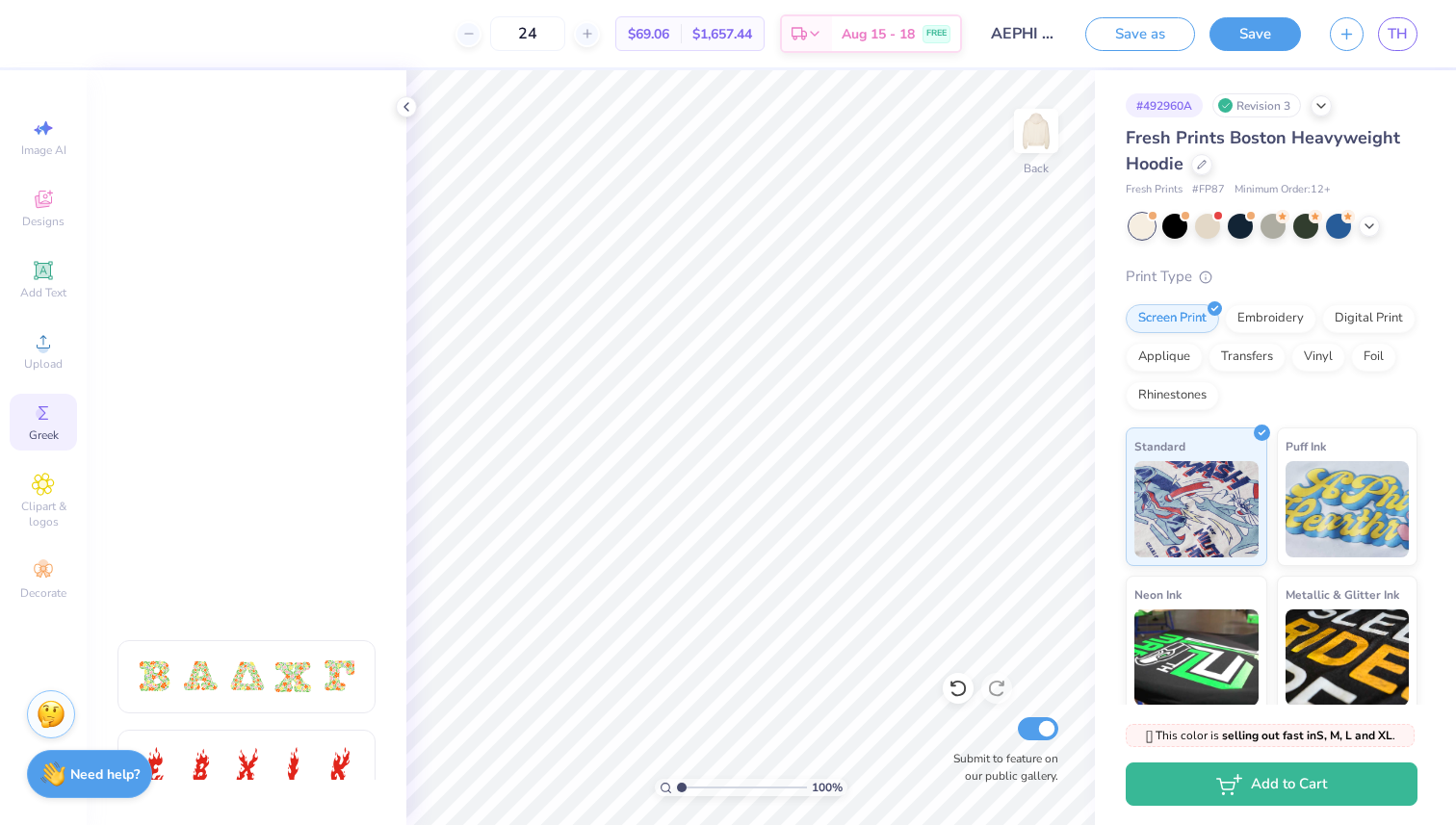 scroll, scrollTop: 0, scrollLeft: 0, axis: both 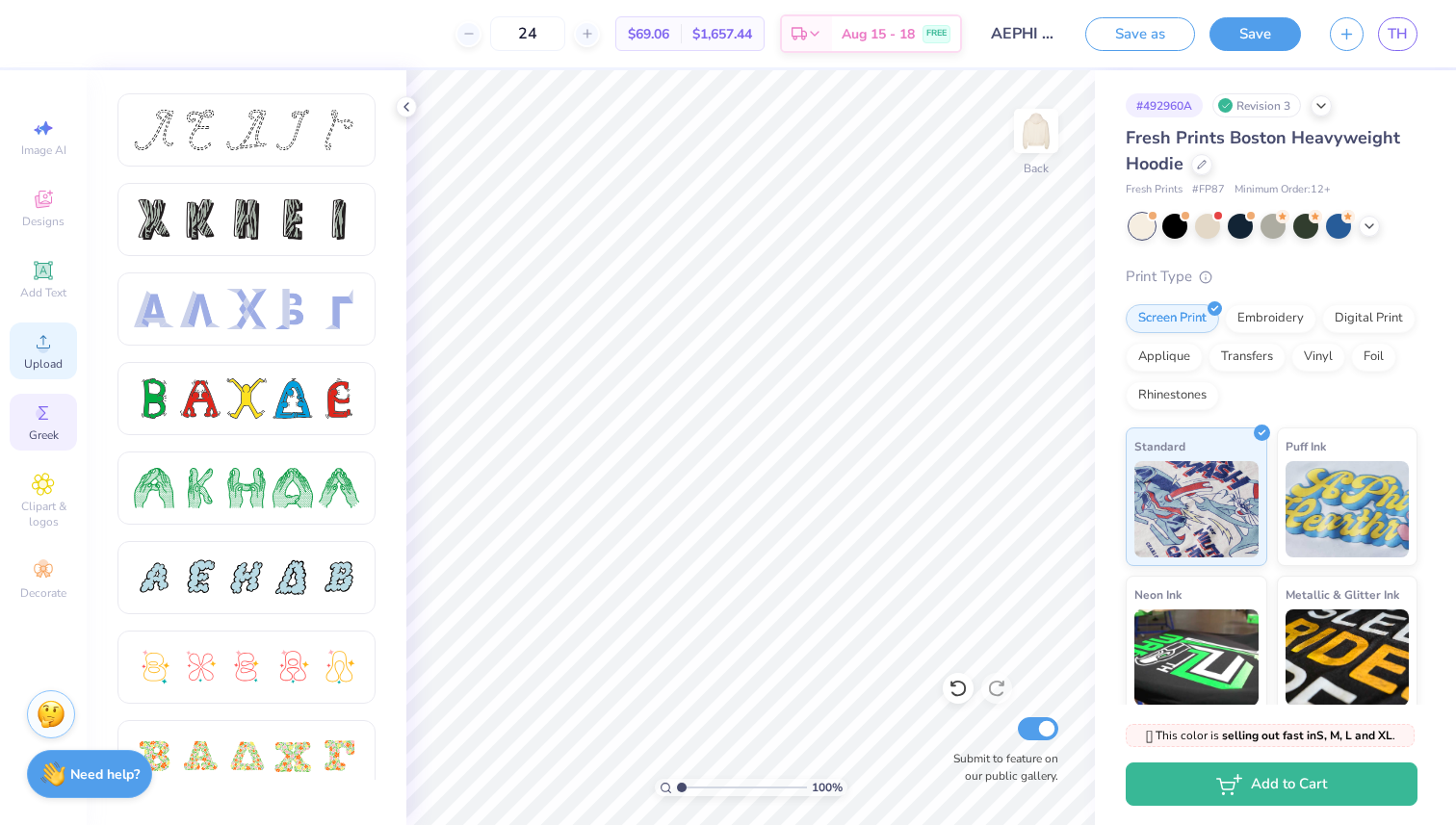 click on "Upload" at bounding box center (43, 364) 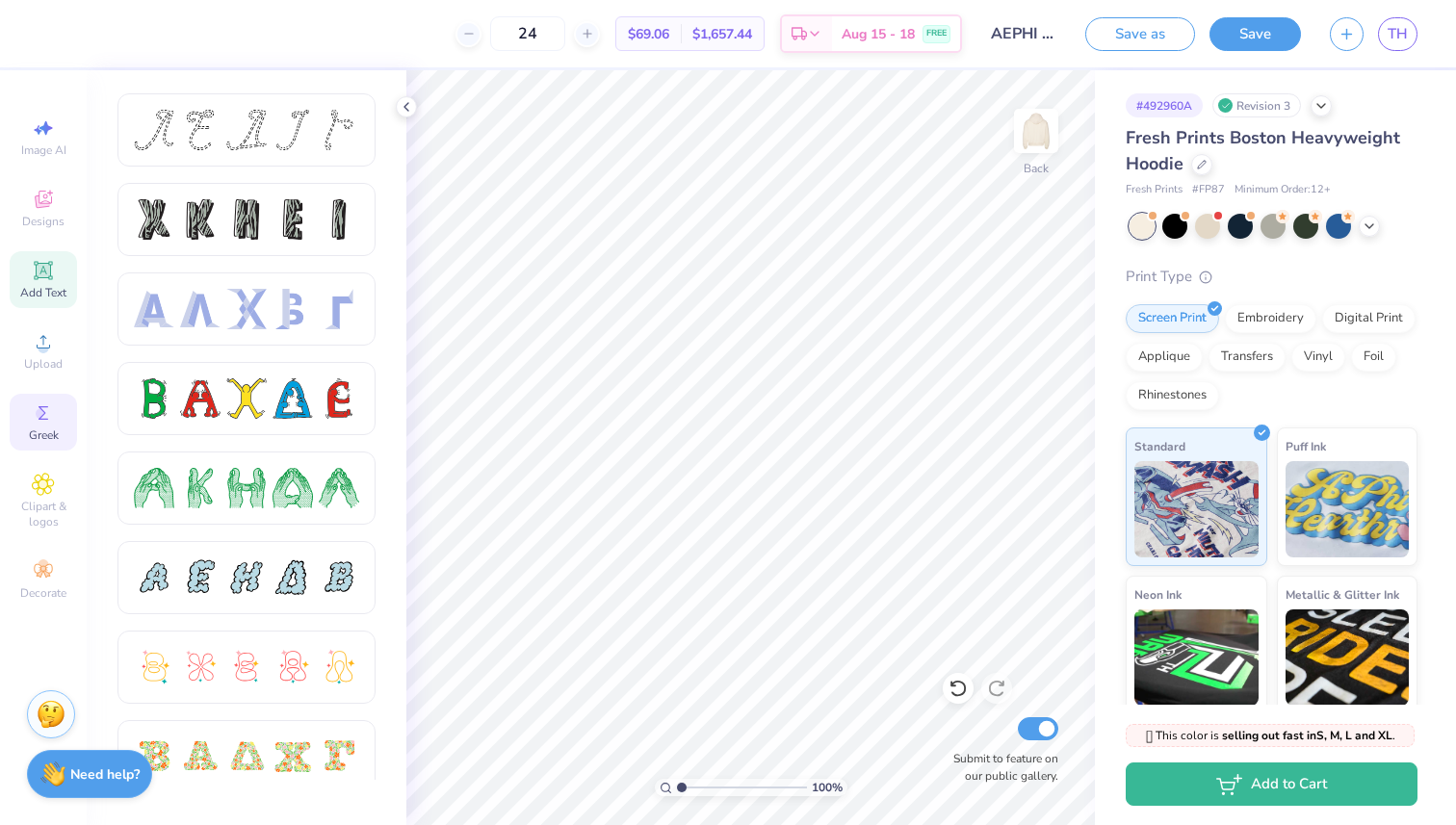 click 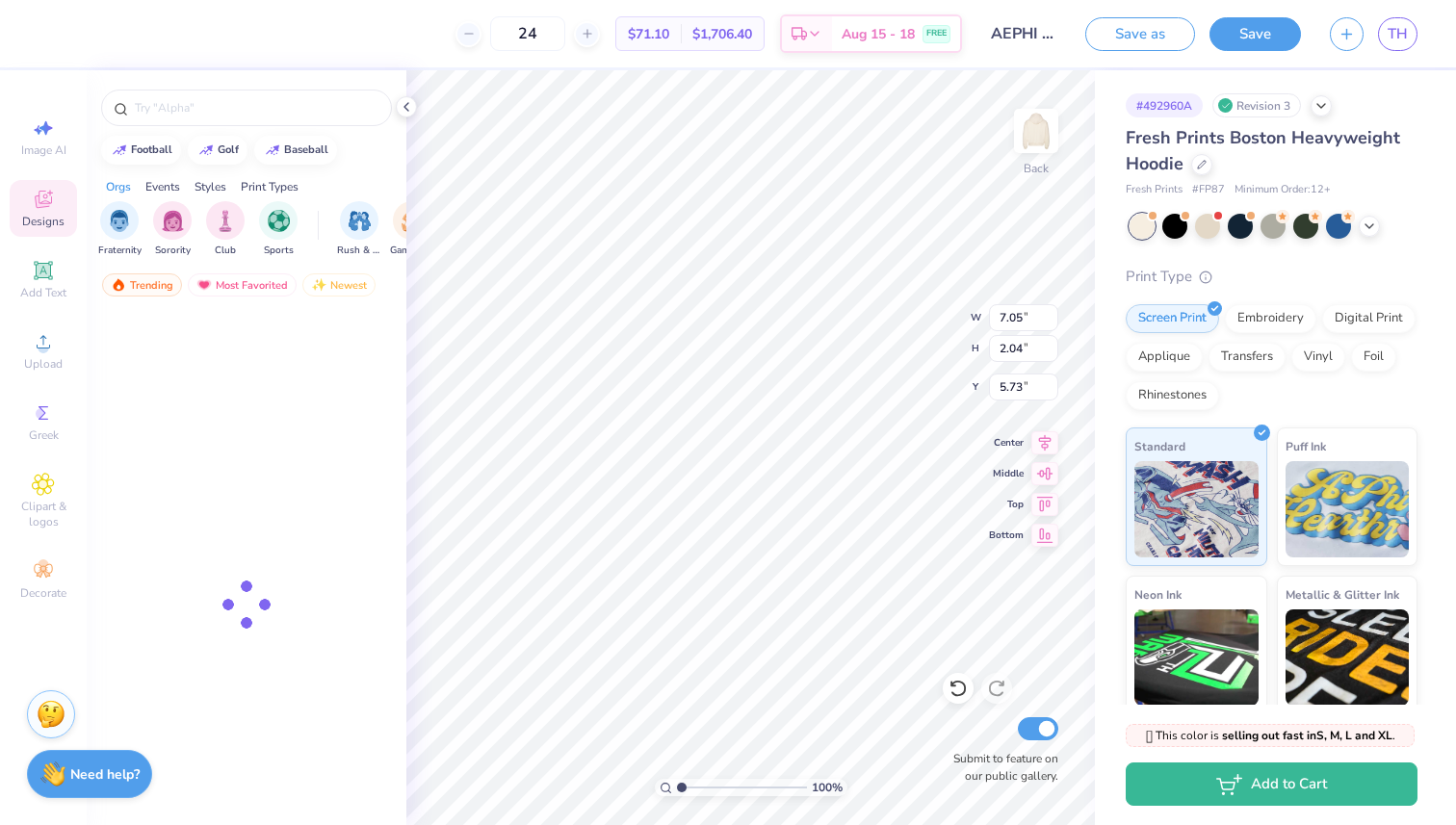 click 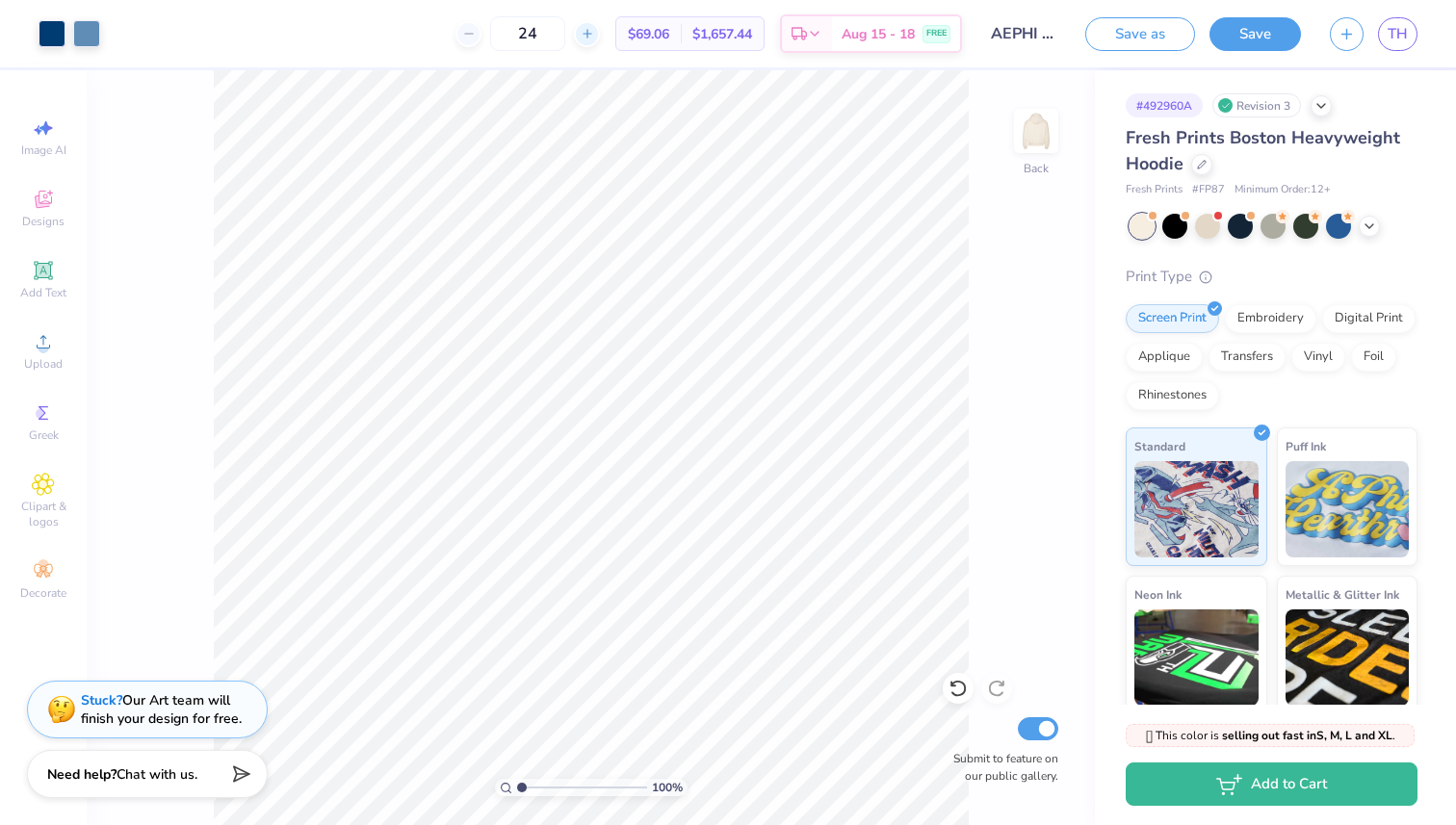 click 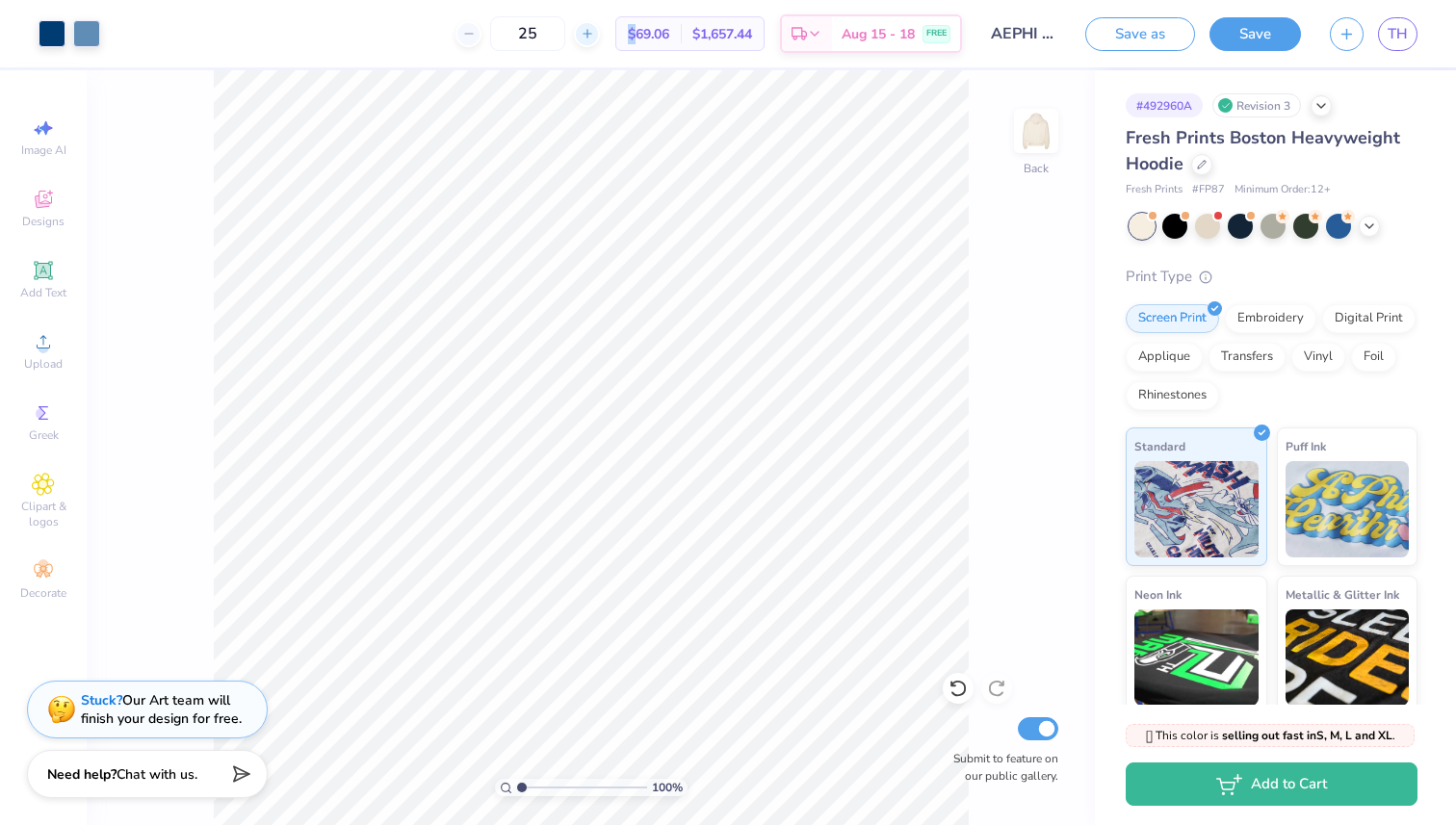 click 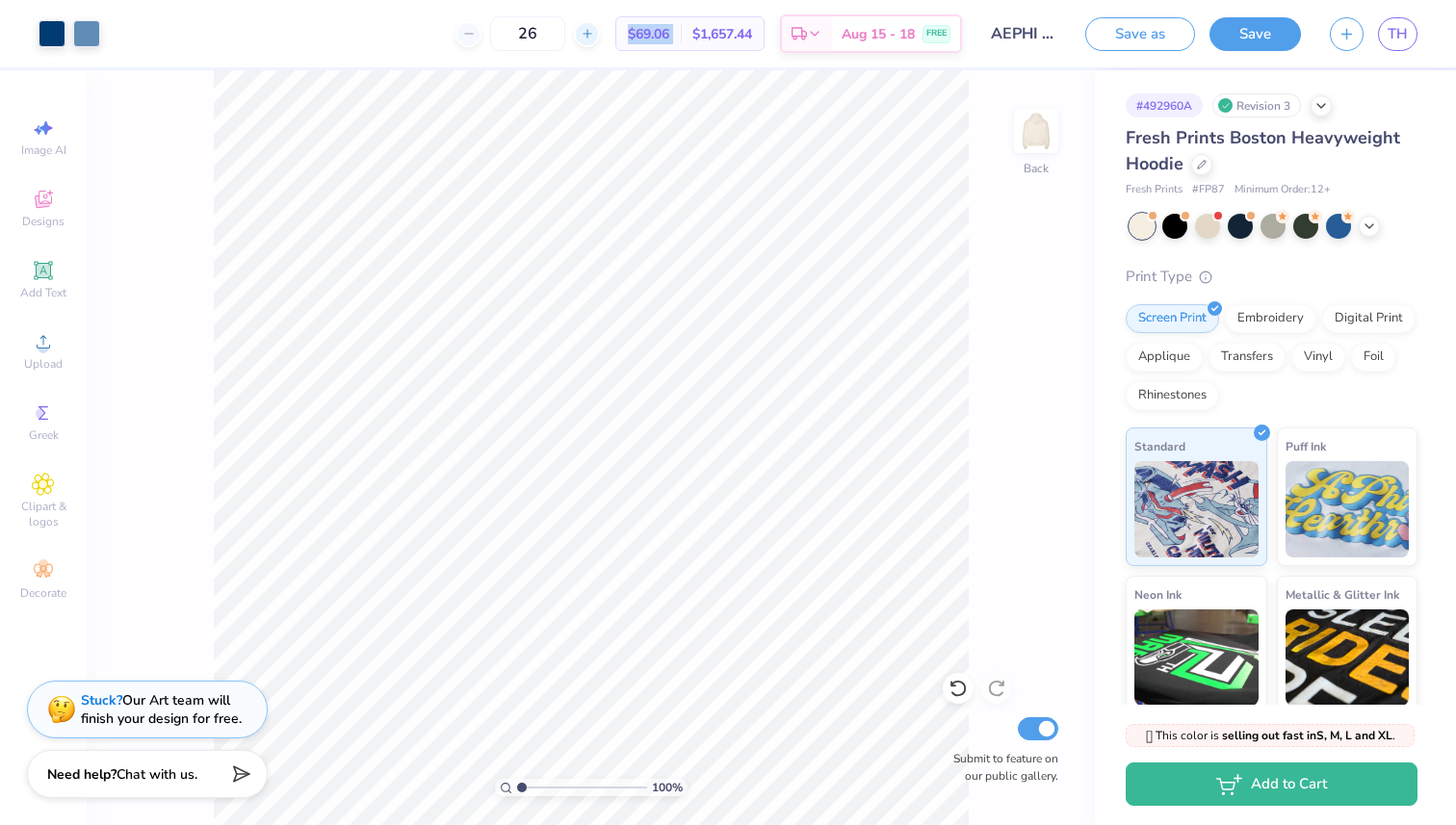 click 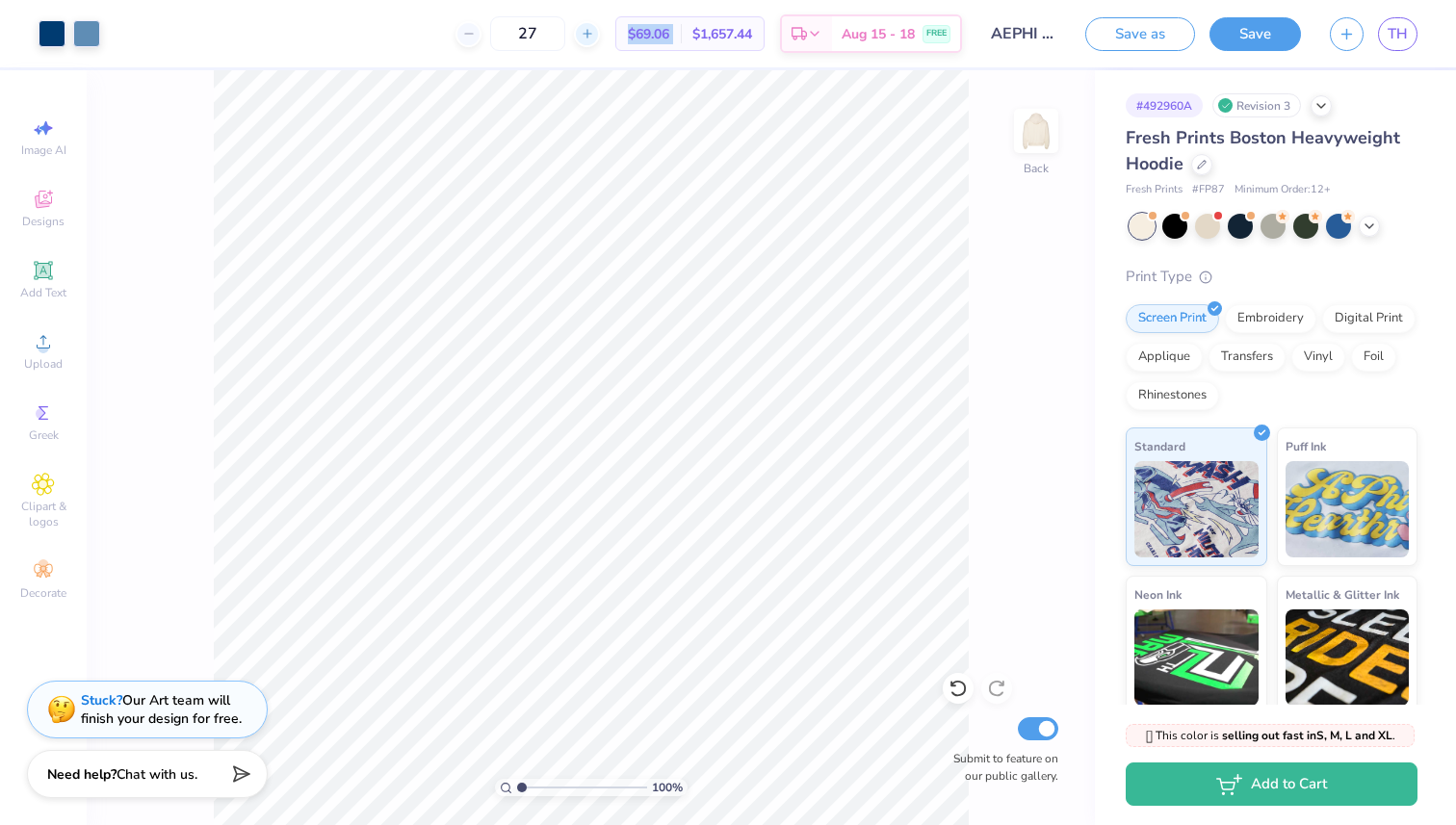 click 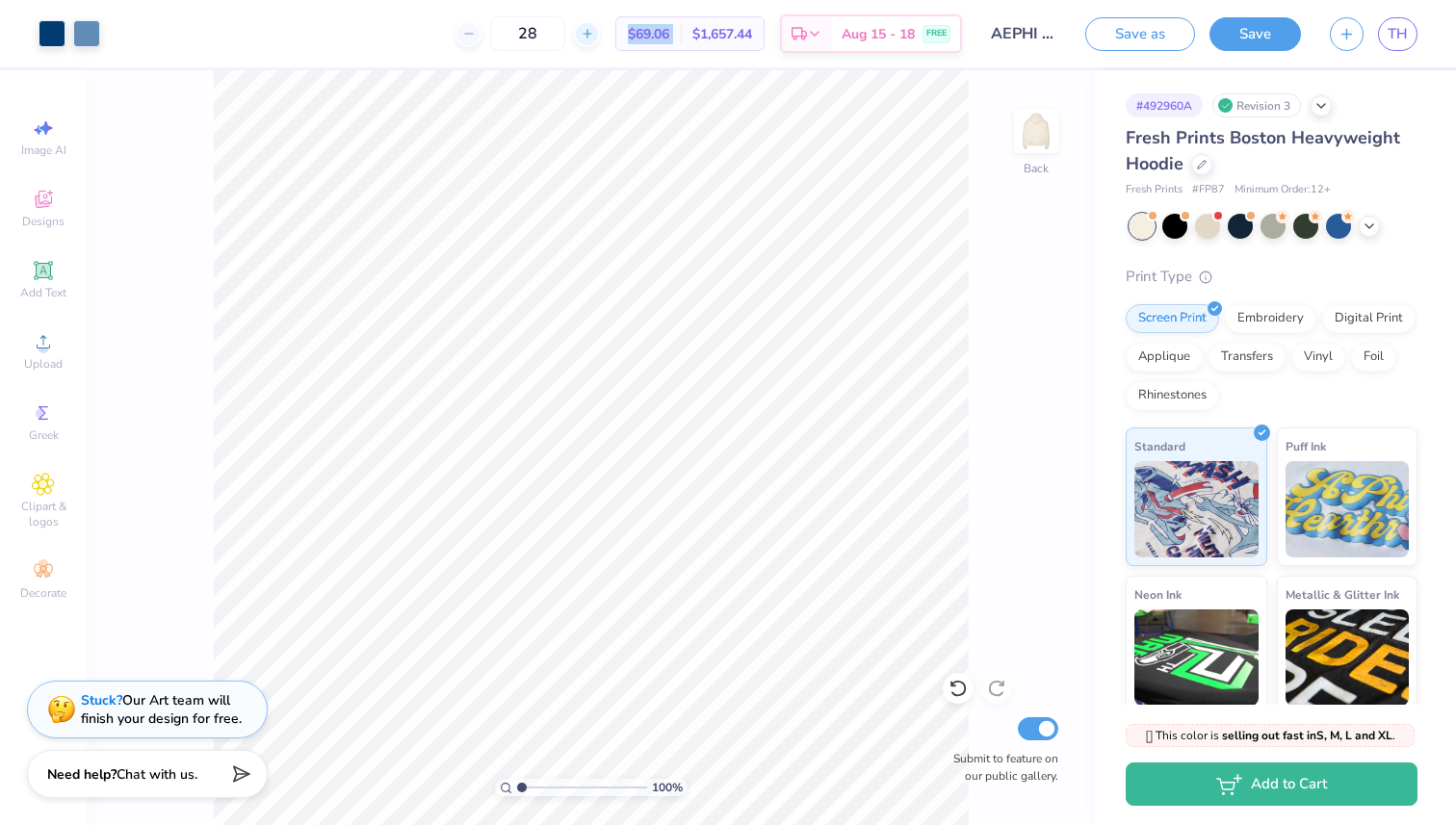 click 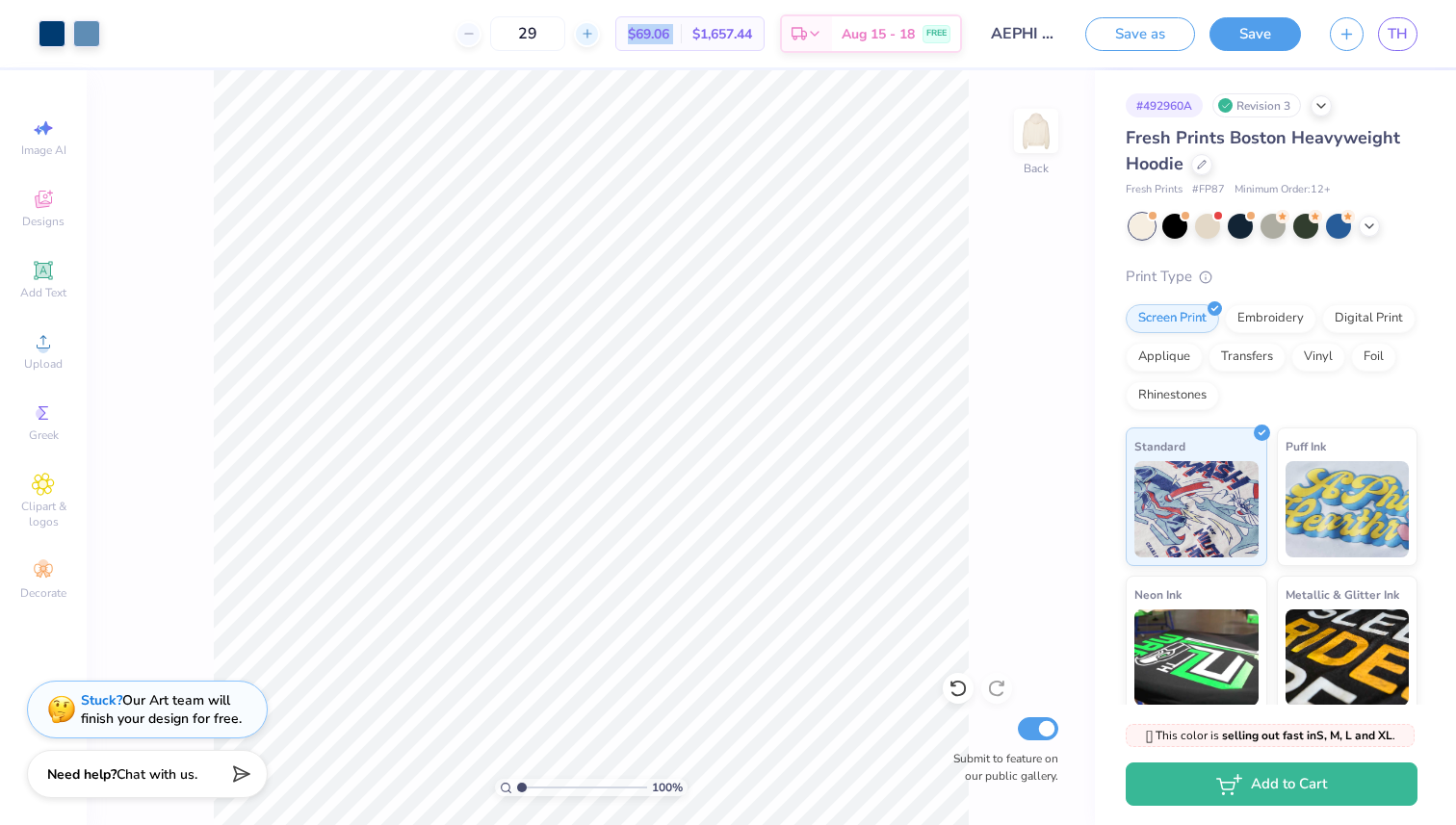 click 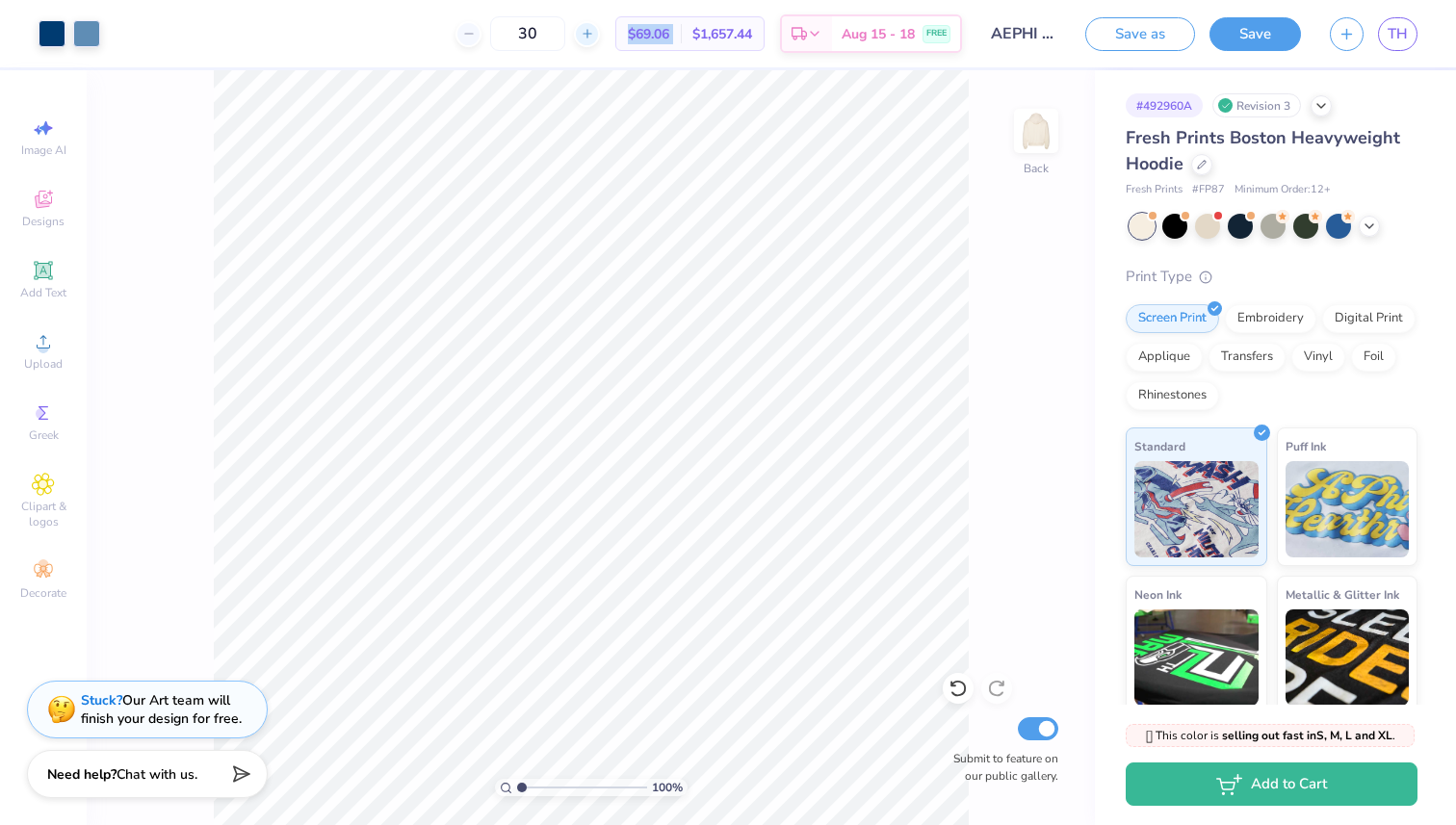 click 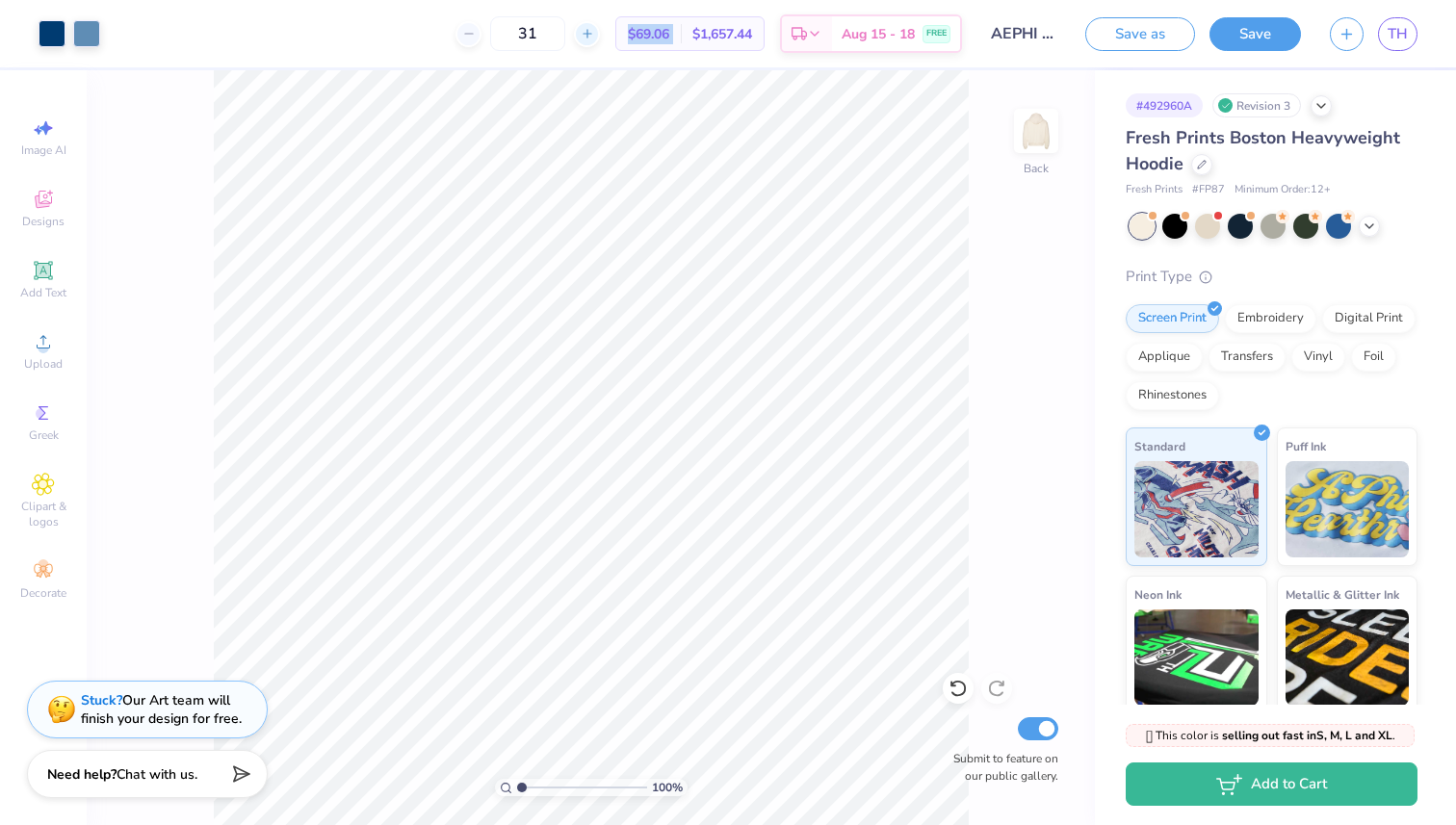 click 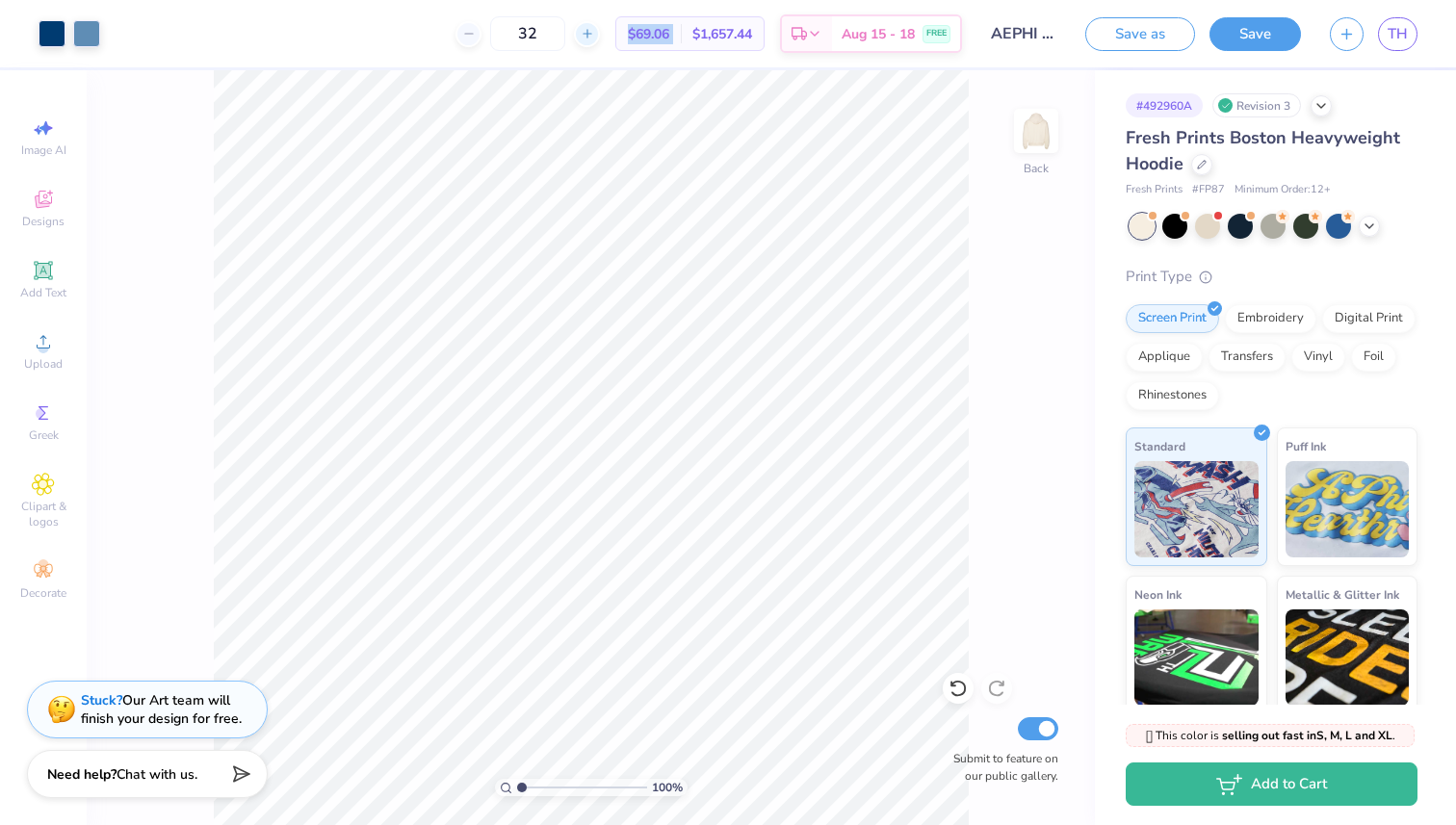 click 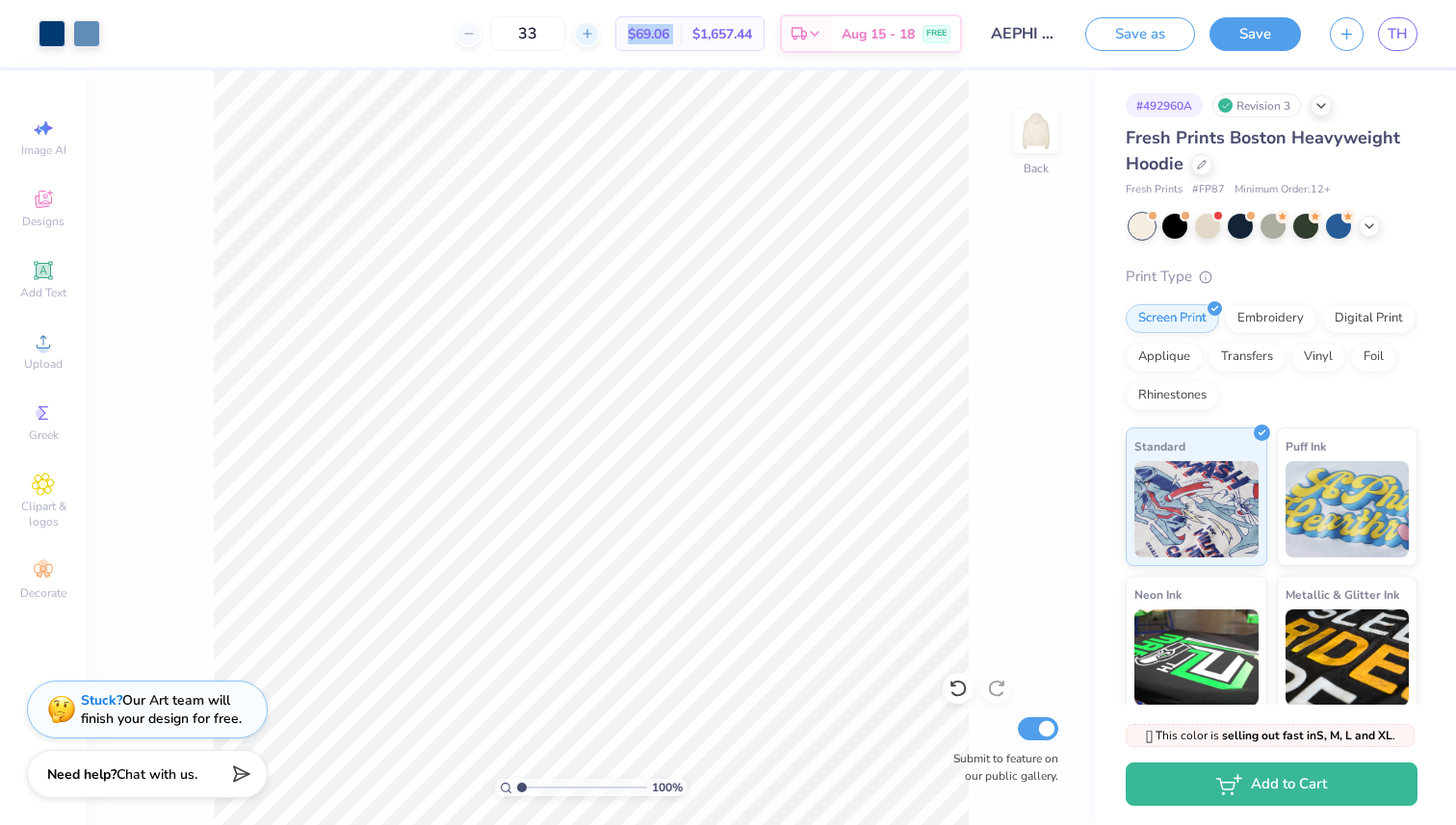 click 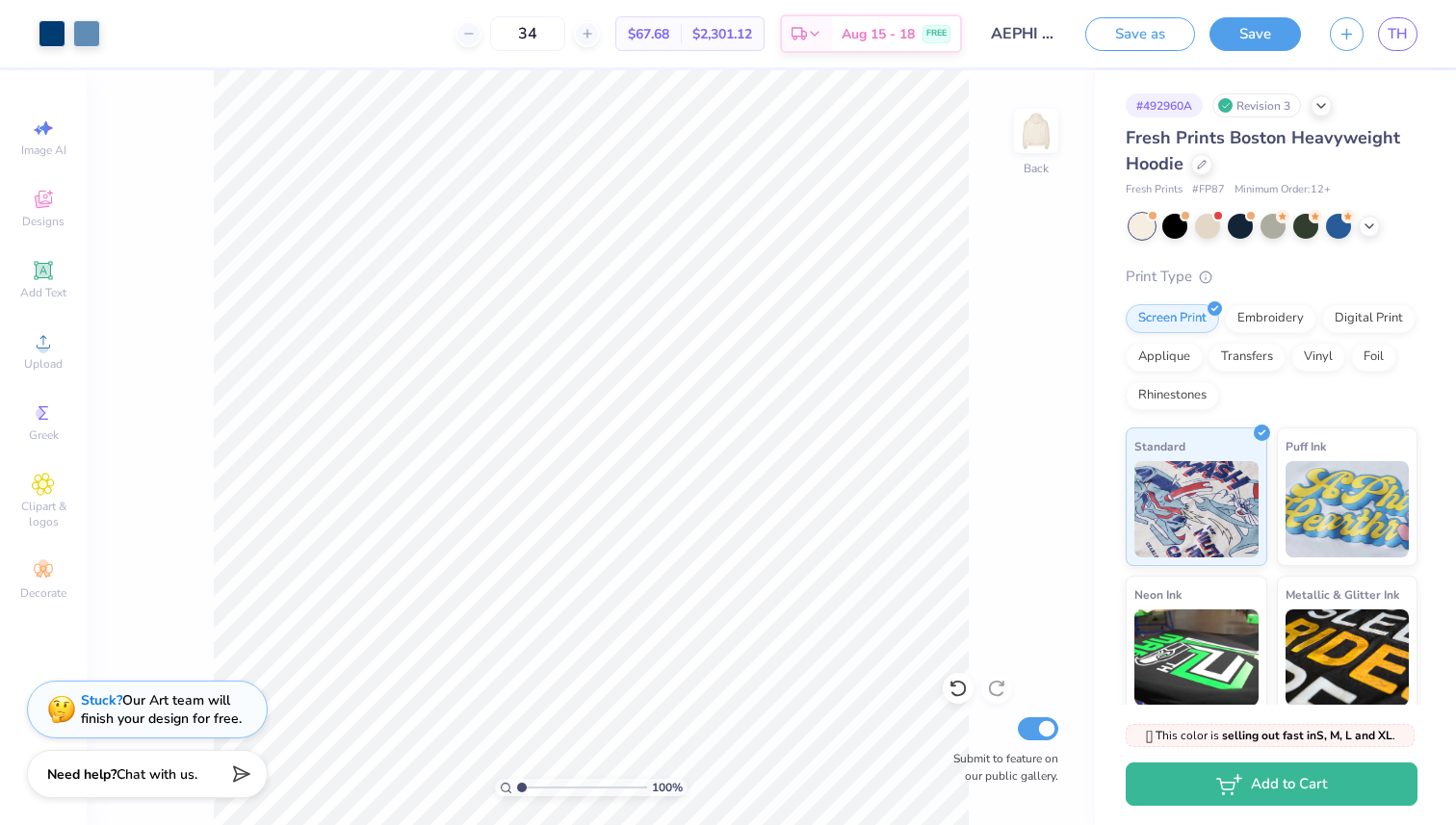 drag, startPoint x: 542, startPoint y: 33, endPoint x: 475, endPoint y: 39, distance: 67.26812 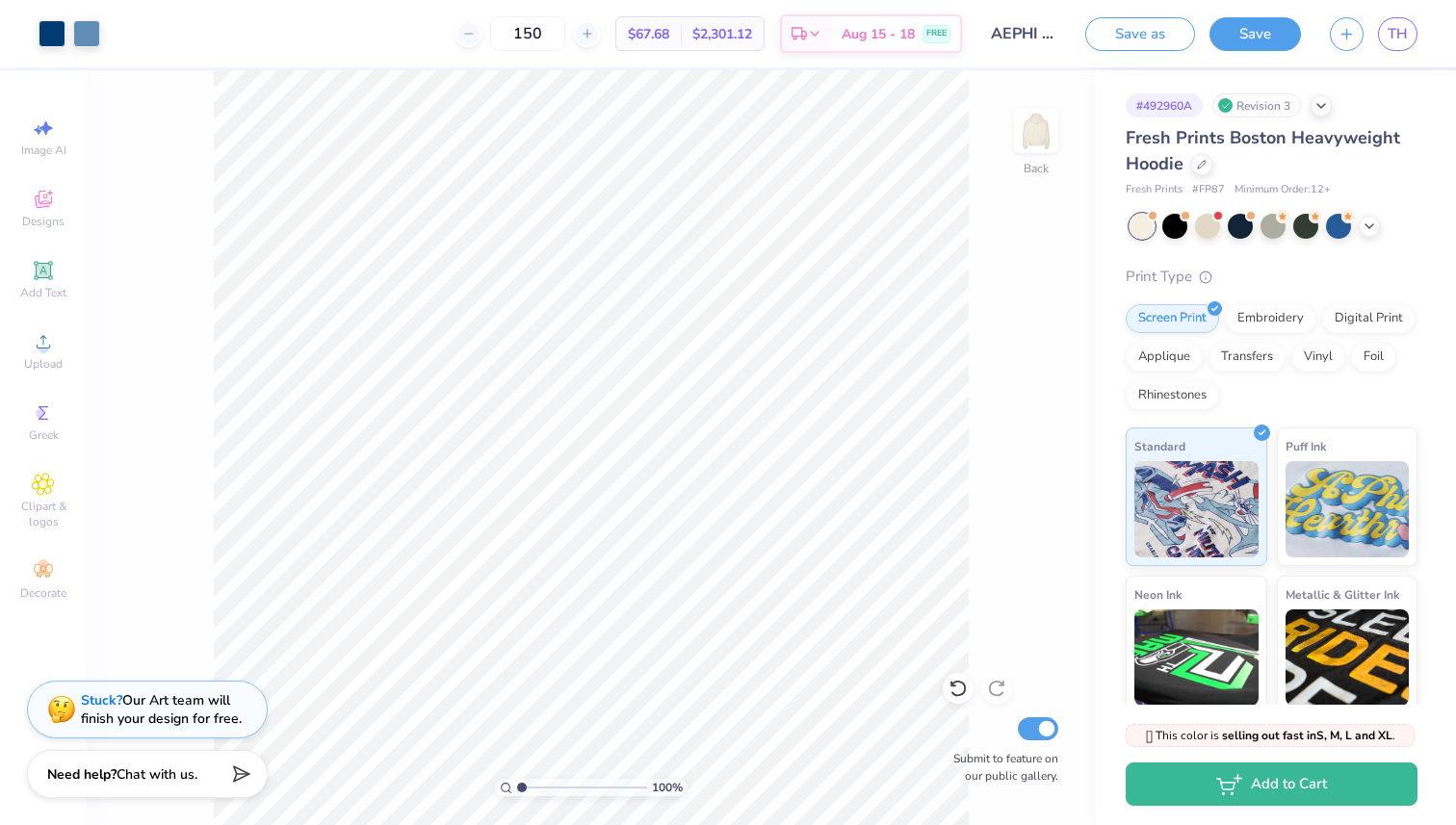 type on "150" 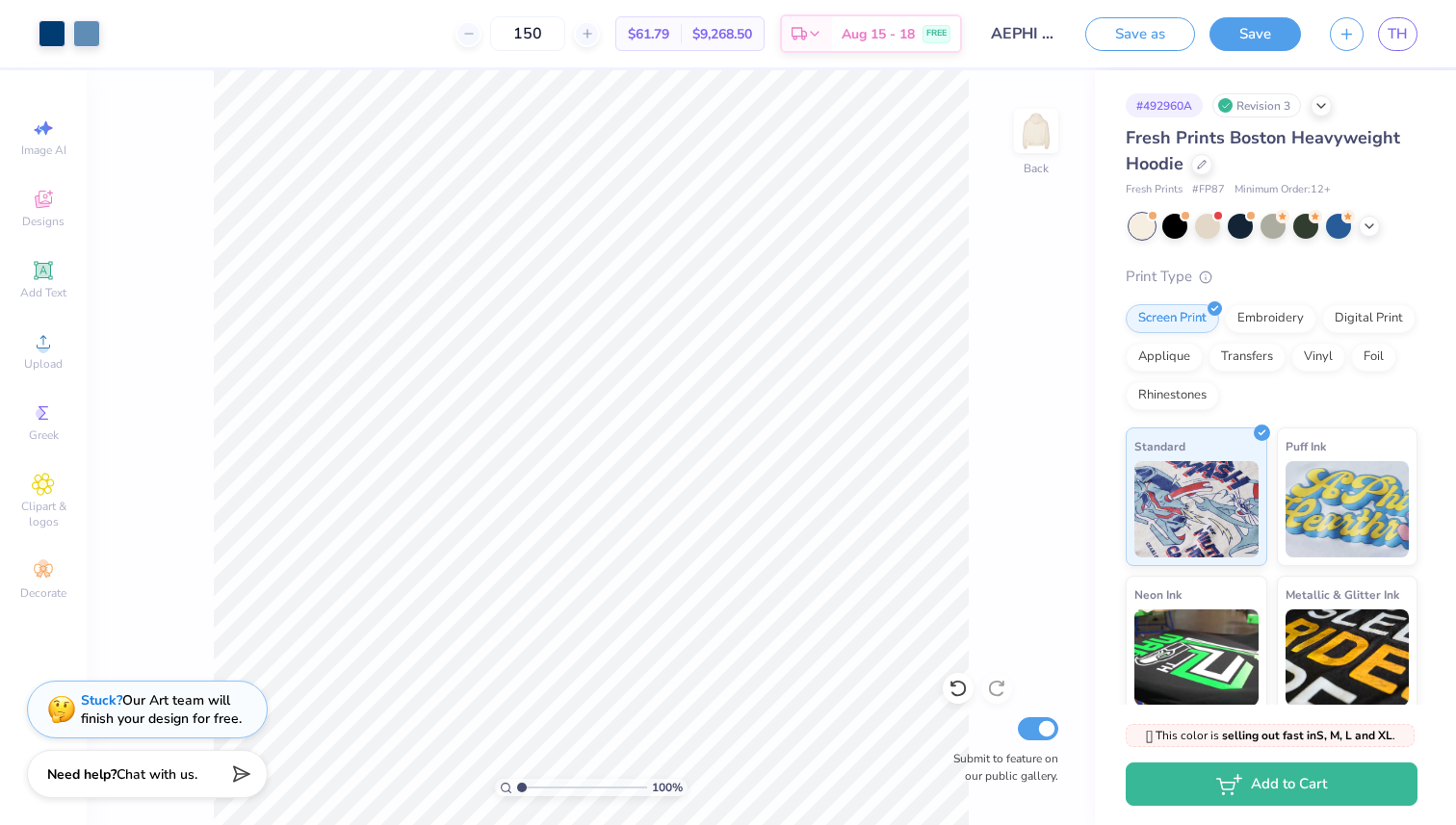 drag, startPoint x: 538, startPoint y: 29, endPoint x: 440, endPoint y: 31, distance: 98.02041 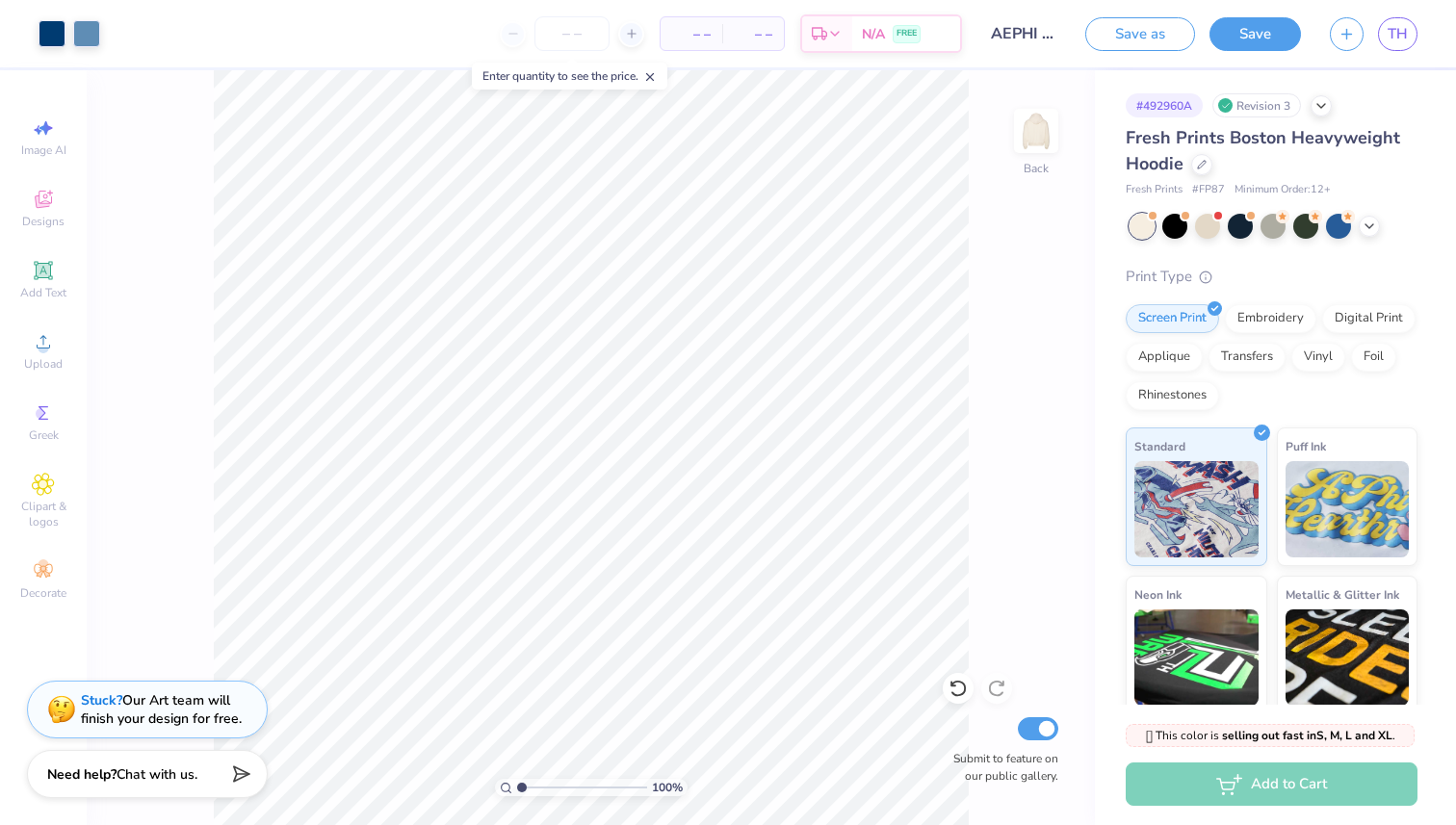 type 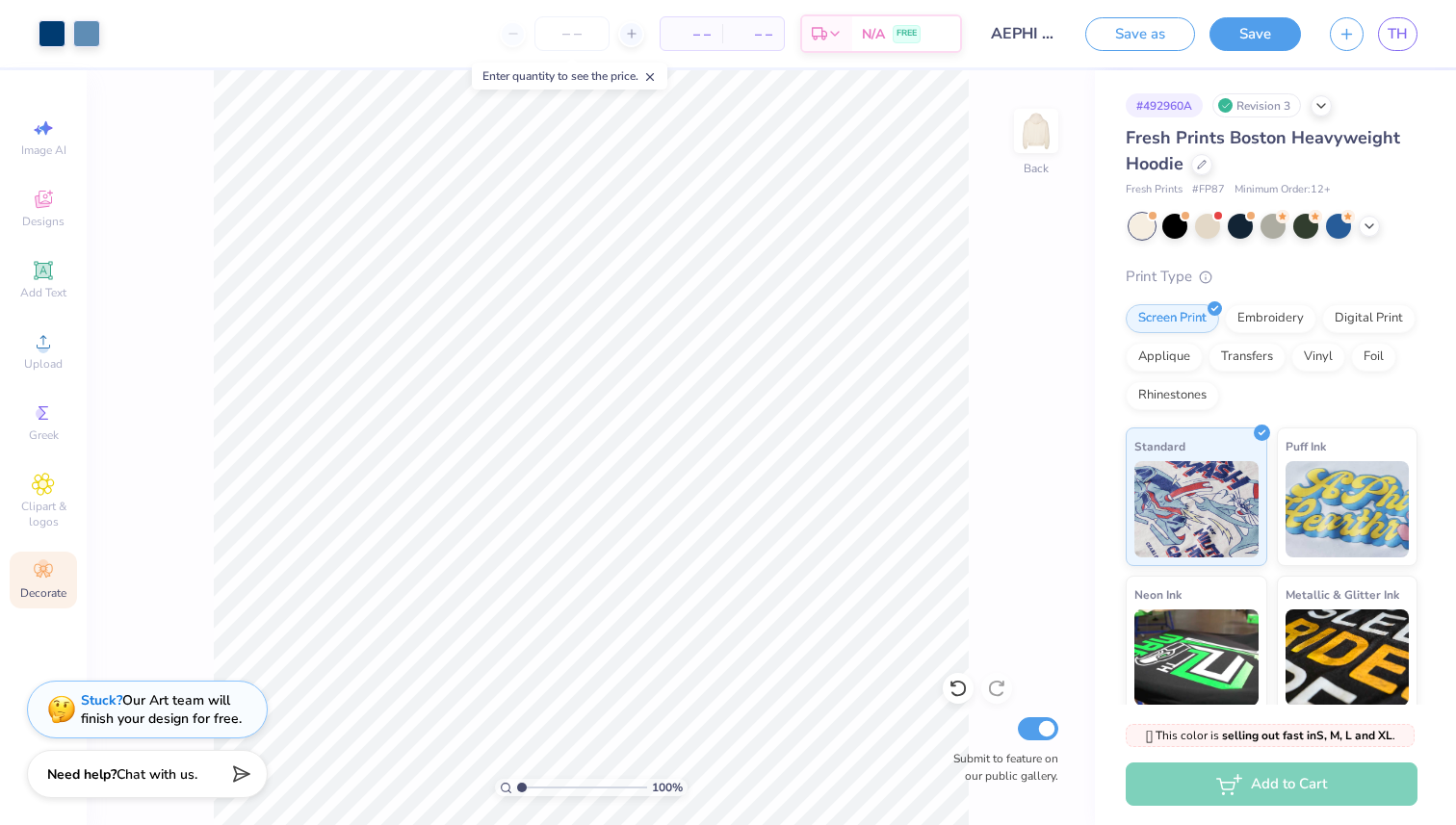 click on "Decorate" at bounding box center [43, 593] 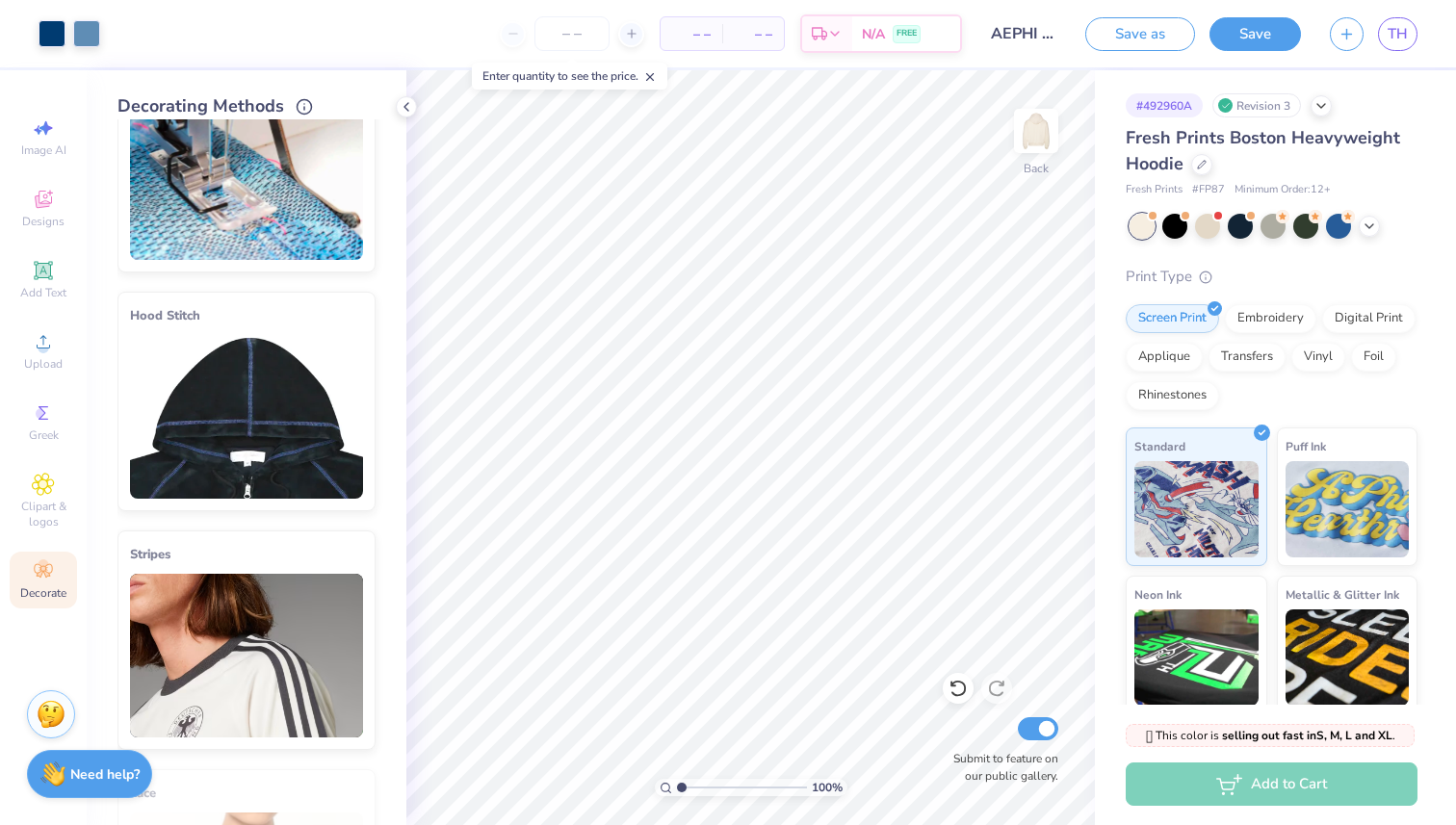 scroll, scrollTop: 0, scrollLeft: 0, axis: both 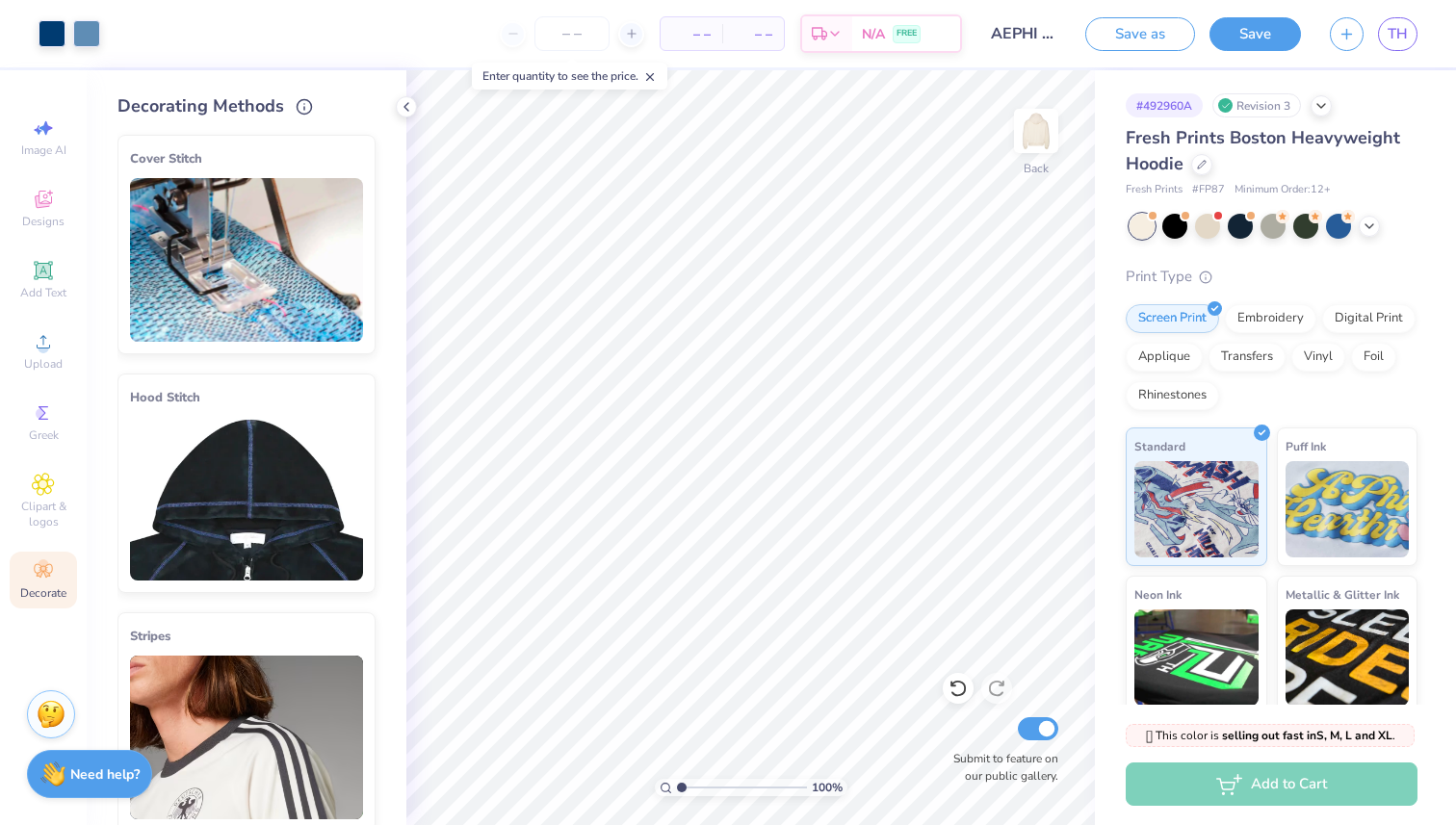 click at bounding box center [247, 499] 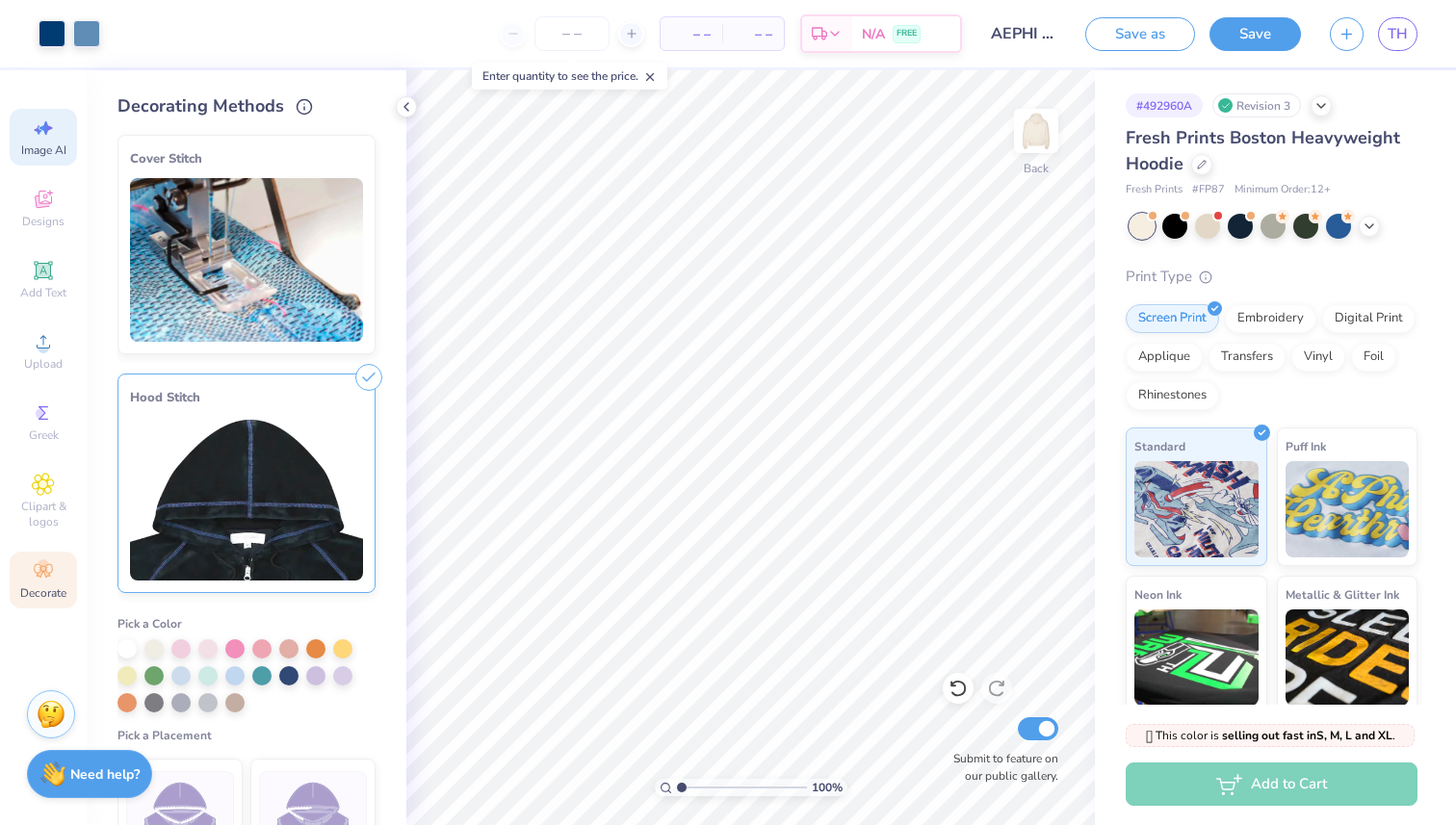 click 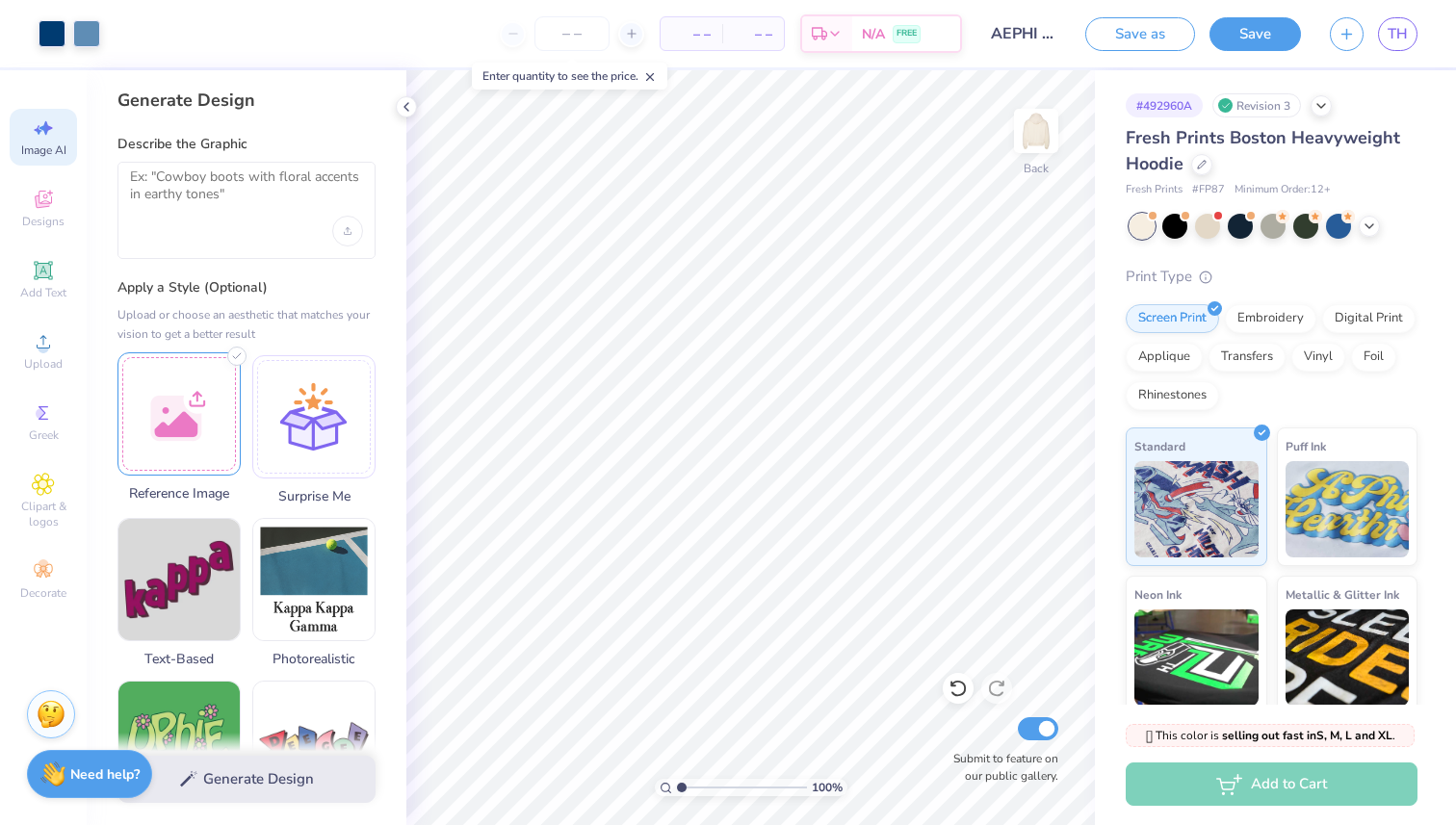 scroll, scrollTop: 0, scrollLeft: 0, axis: both 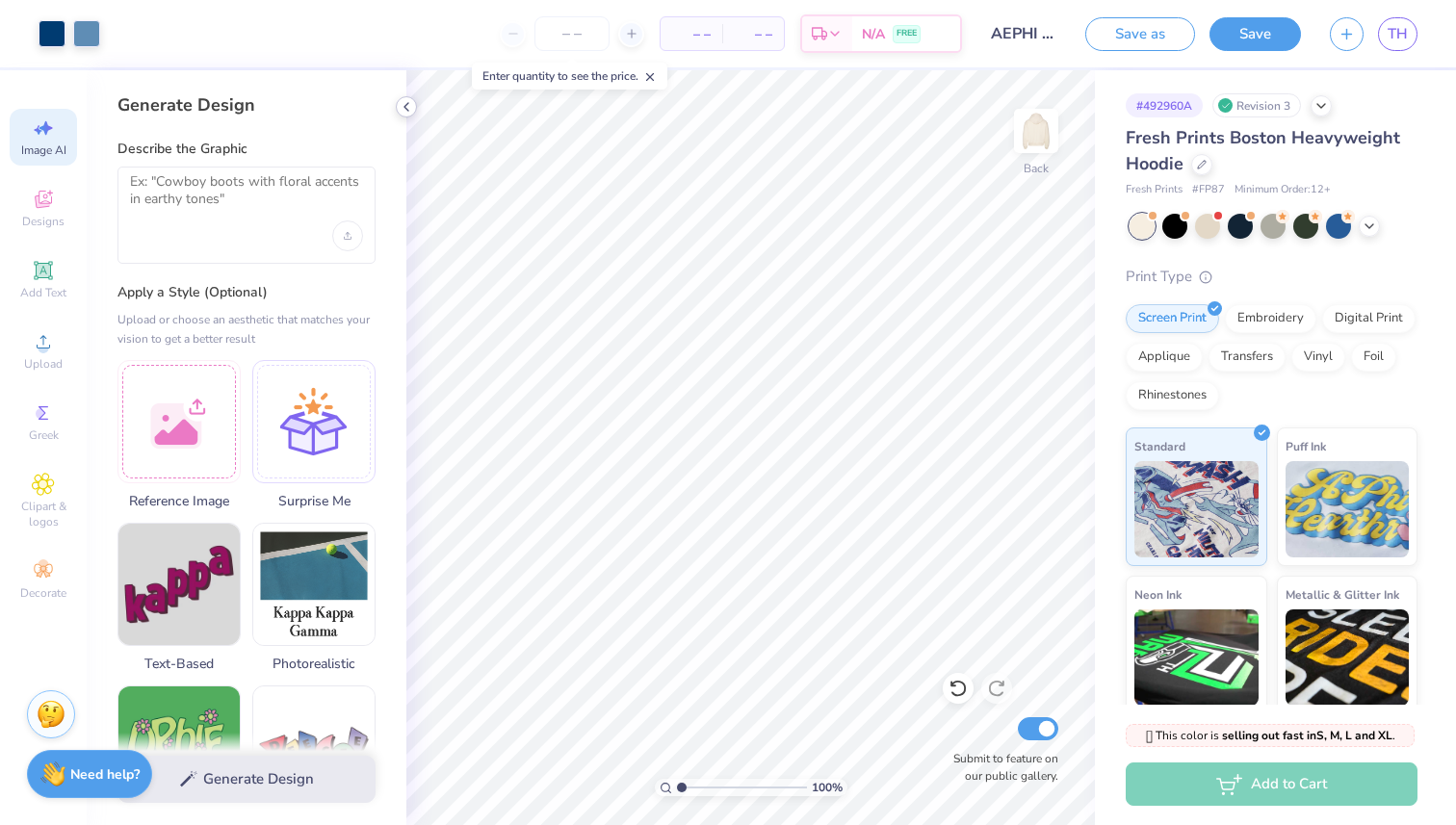 click 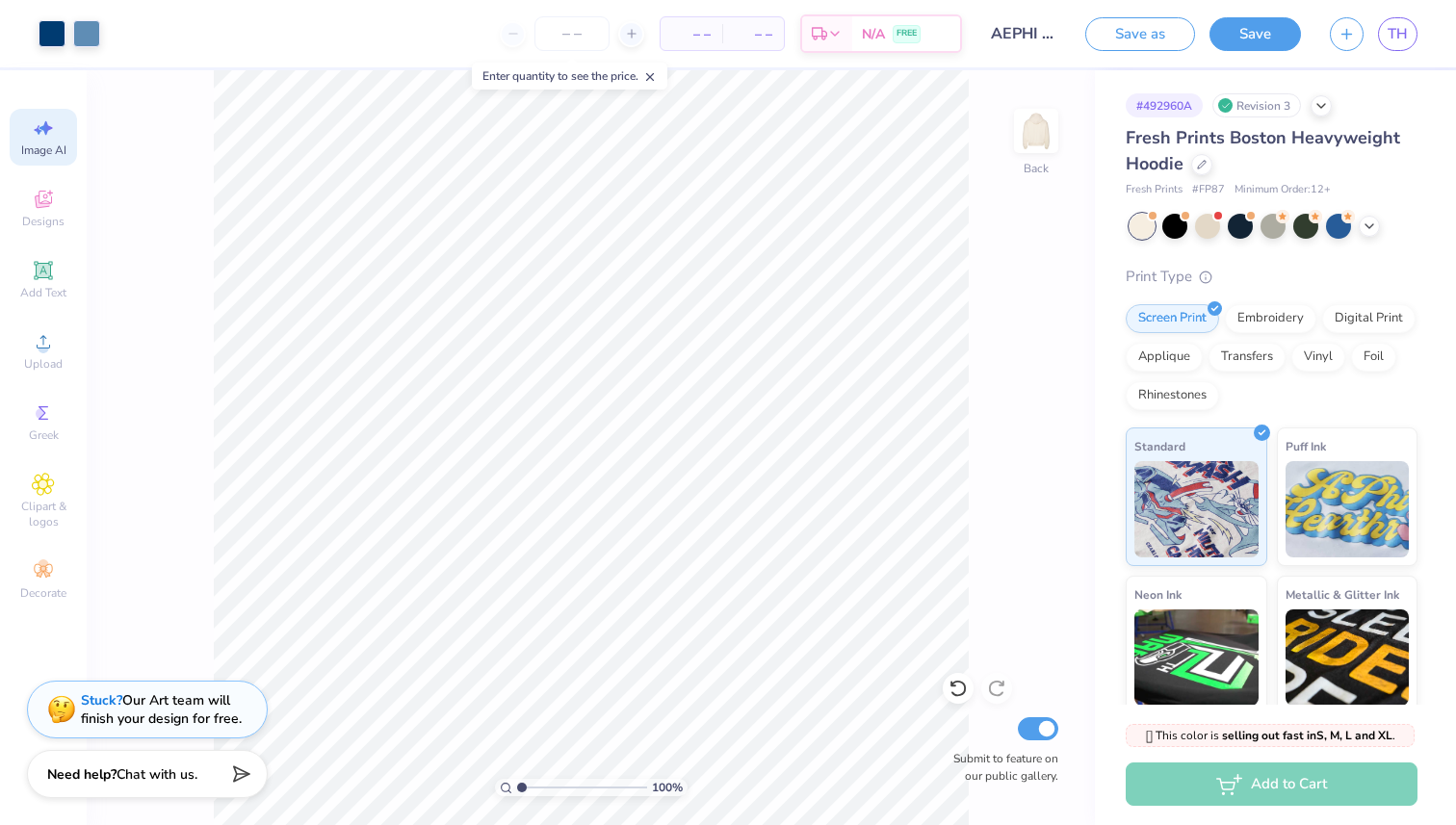 click 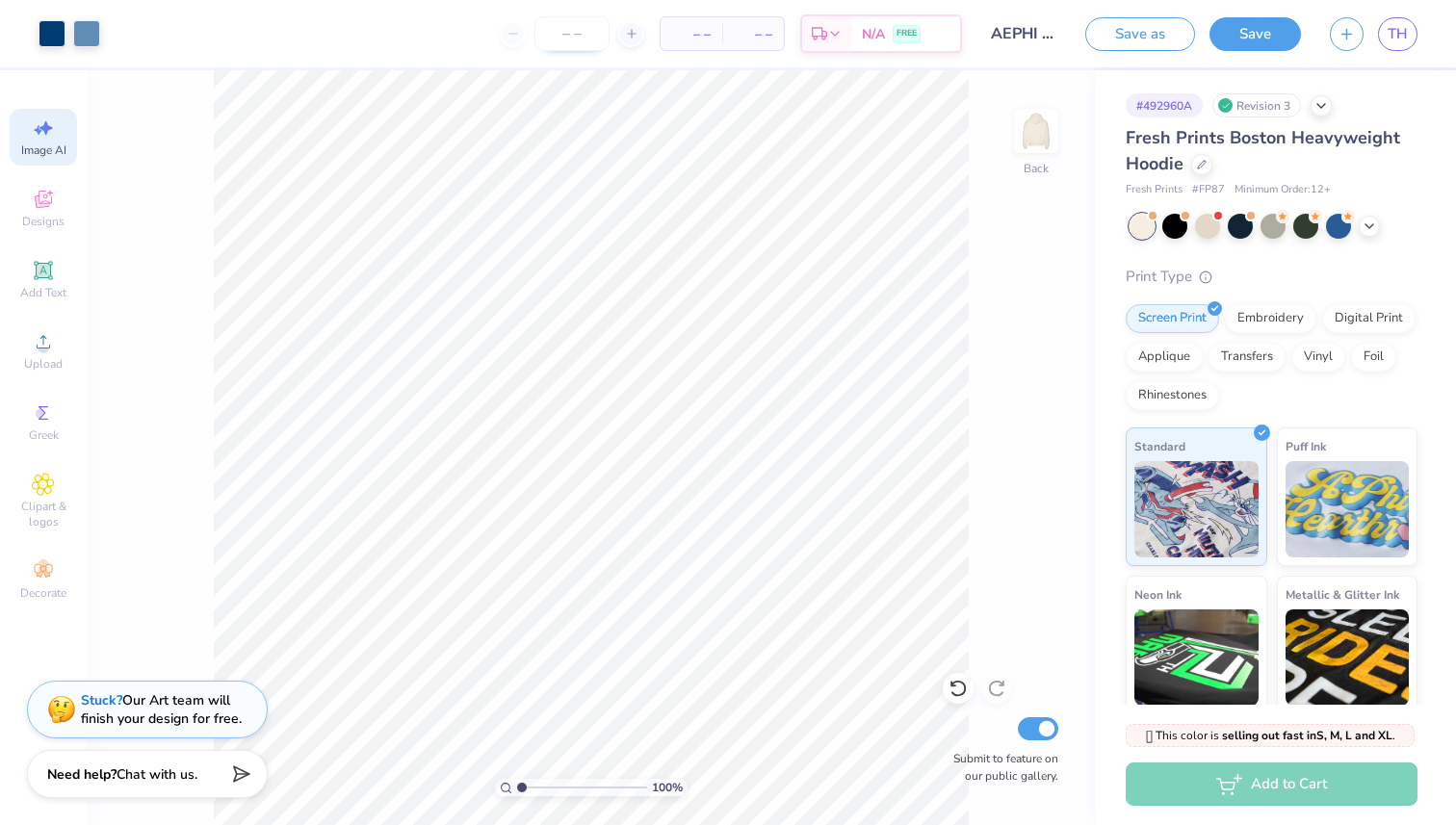 click at bounding box center (572, 34) 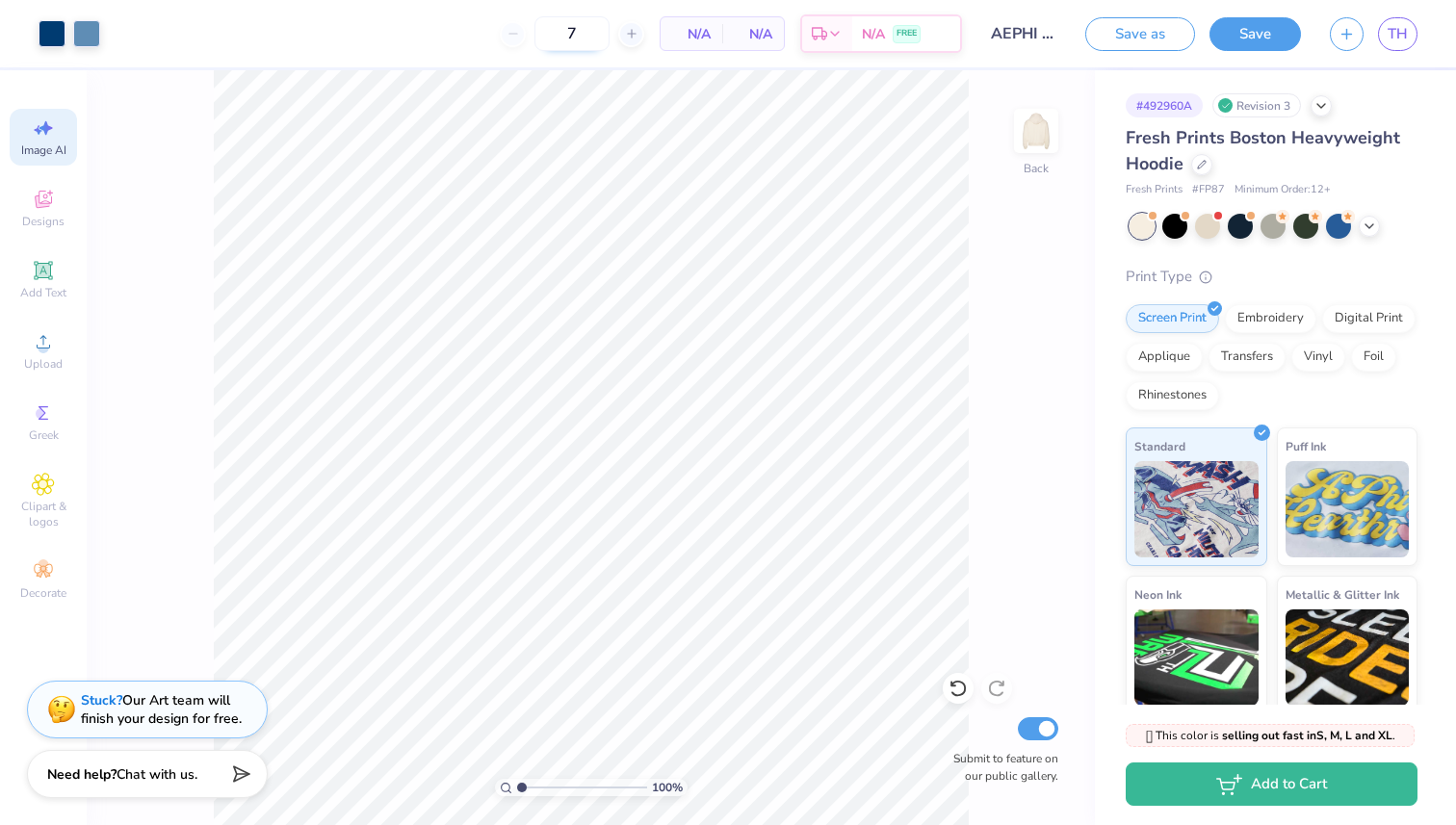 type on "70" 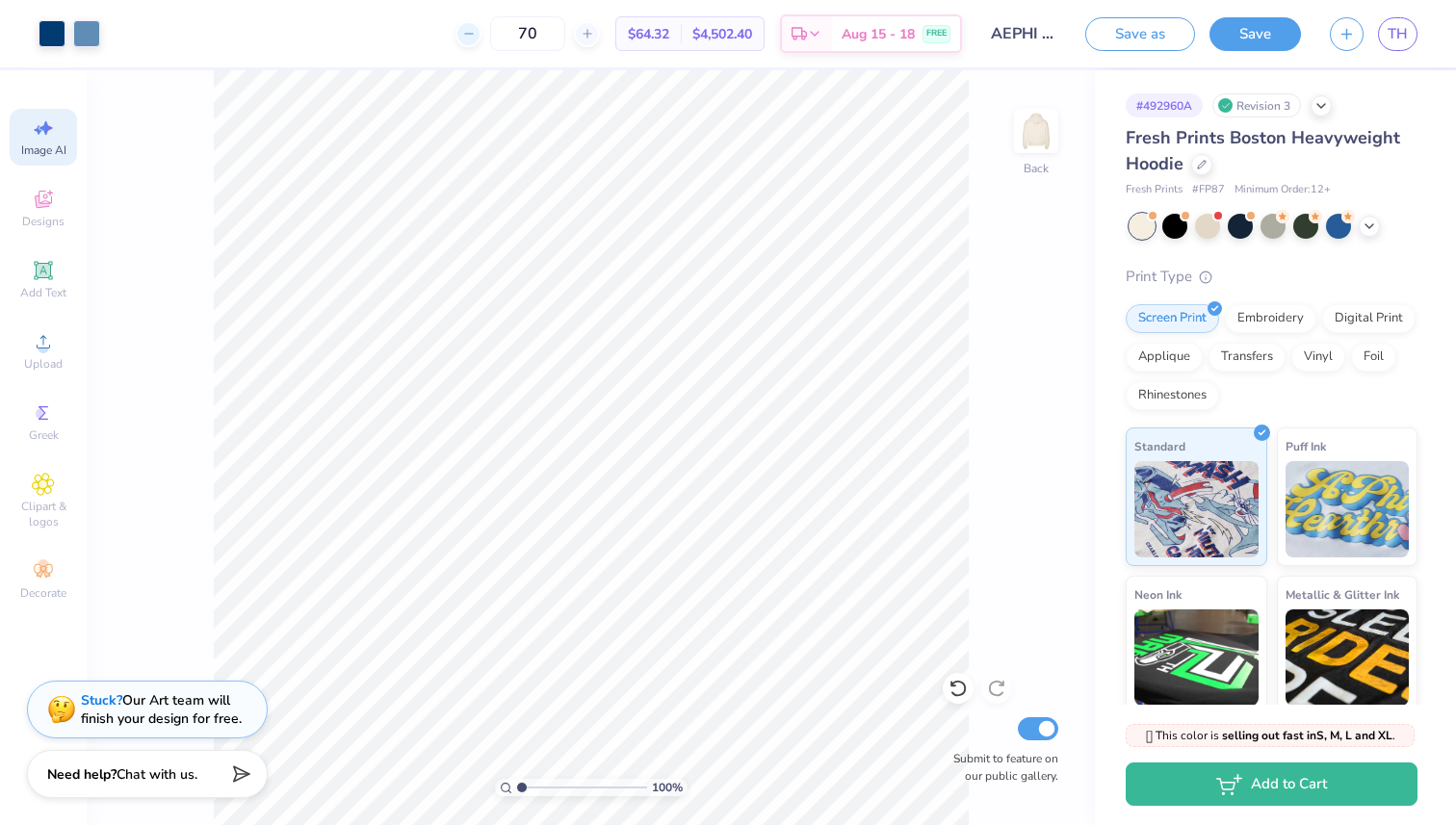 drag, startPoint x: 531, startPoint y: 36, endPoint x: 453, endPoint y: 40, distance: 78.102497 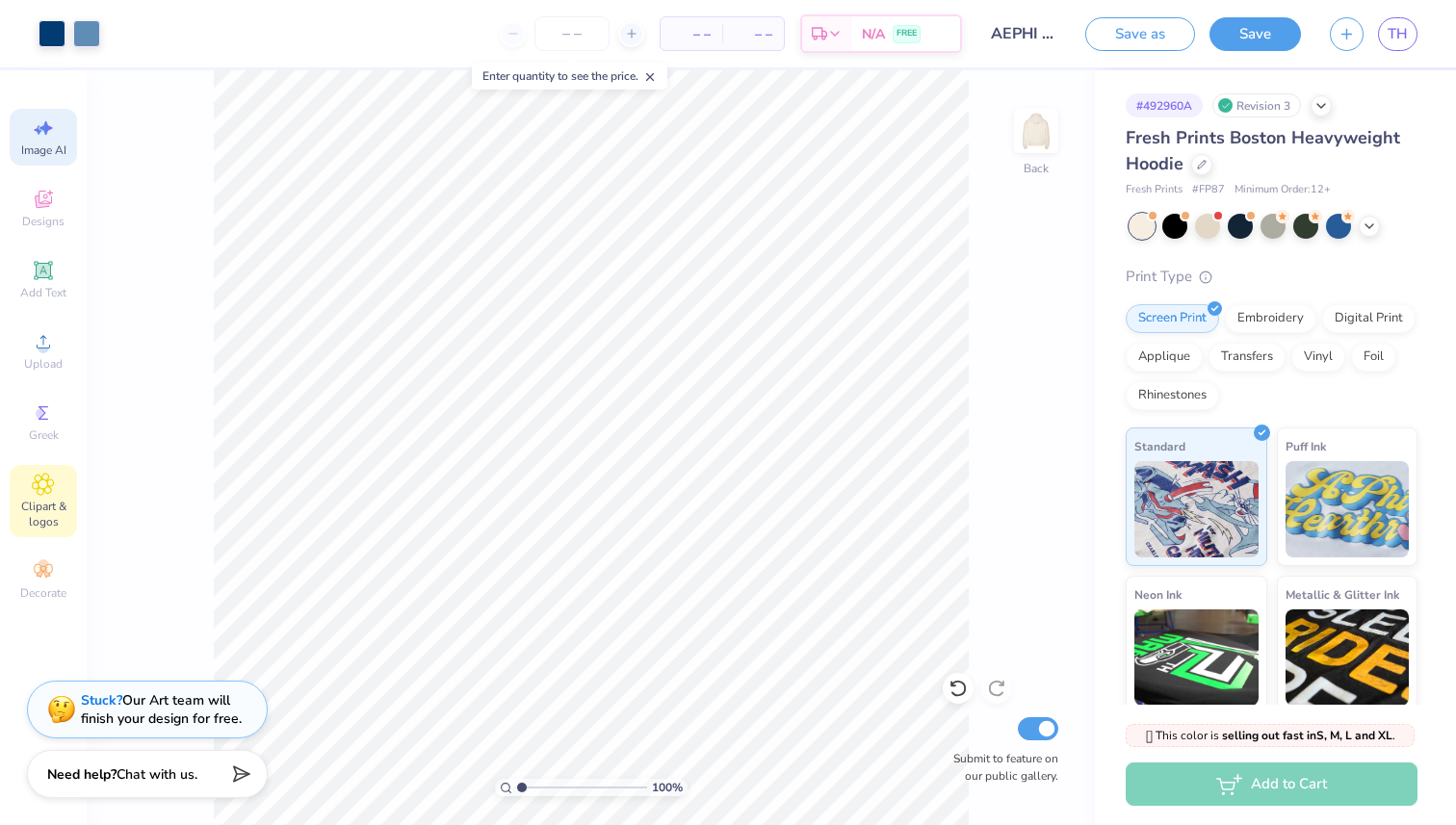 click 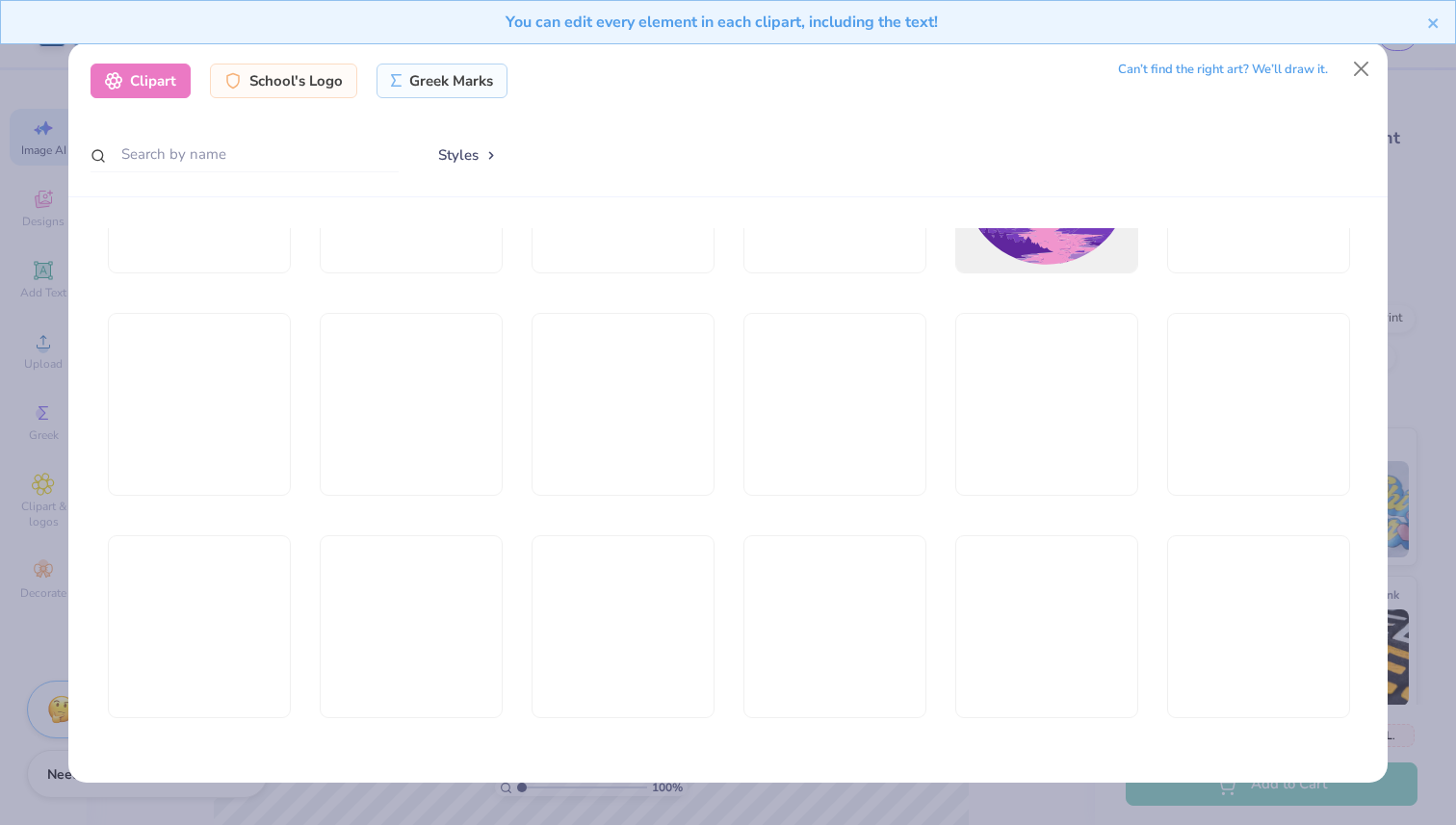 scroll, scrollTop: 11583, scrollLeft: 0, axis: vertical 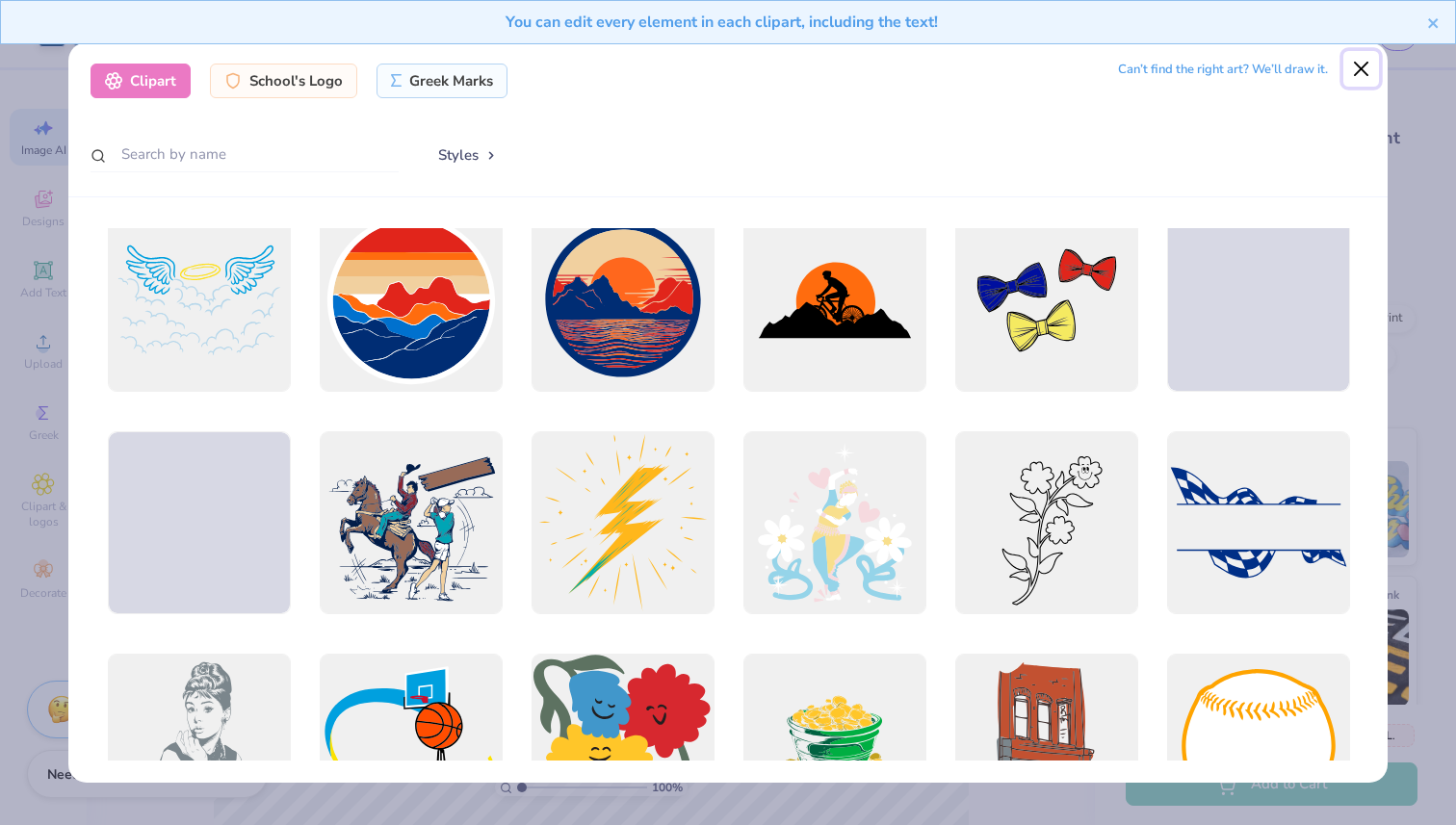click at bounding box center (1362, 69) 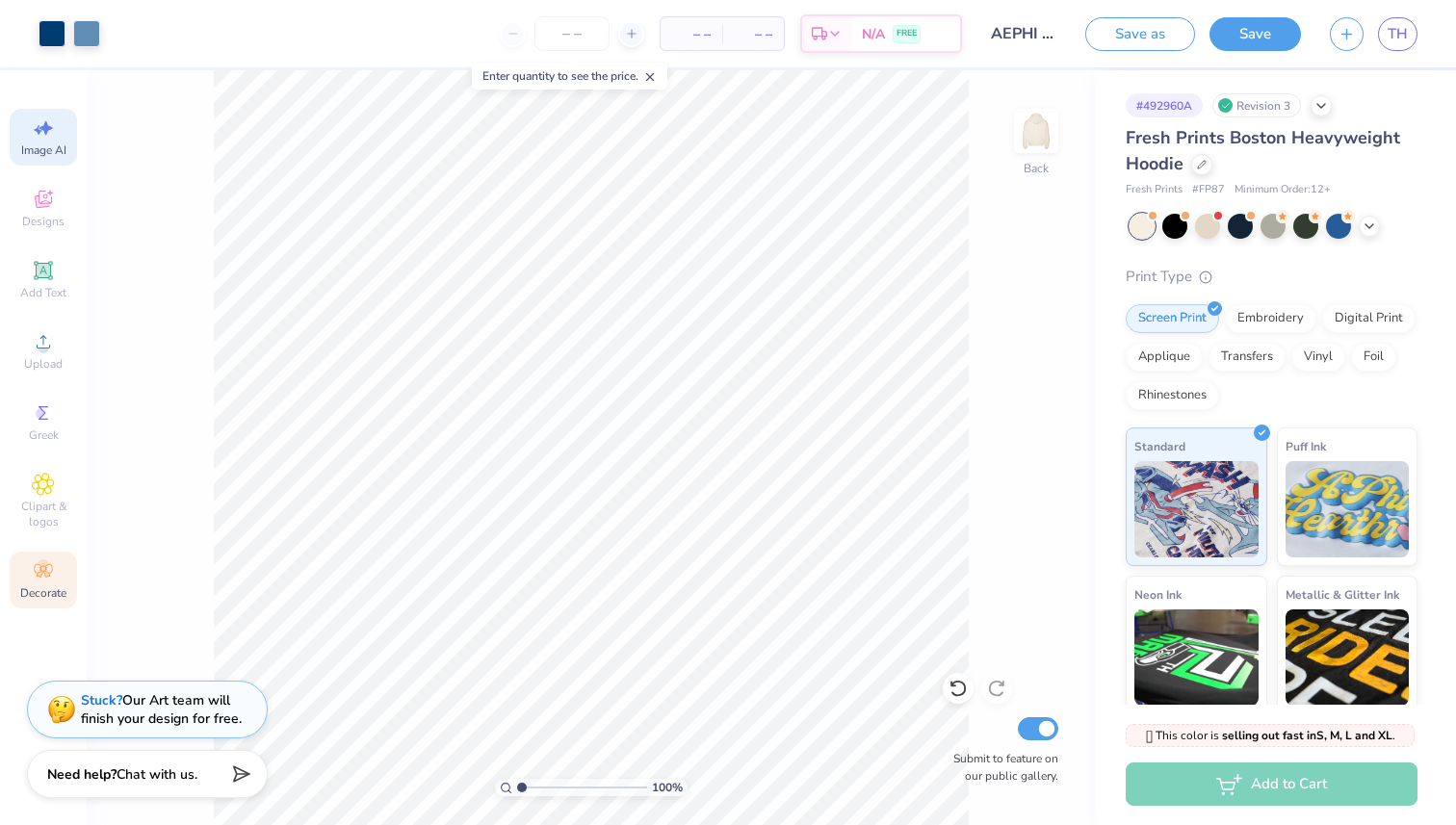 click 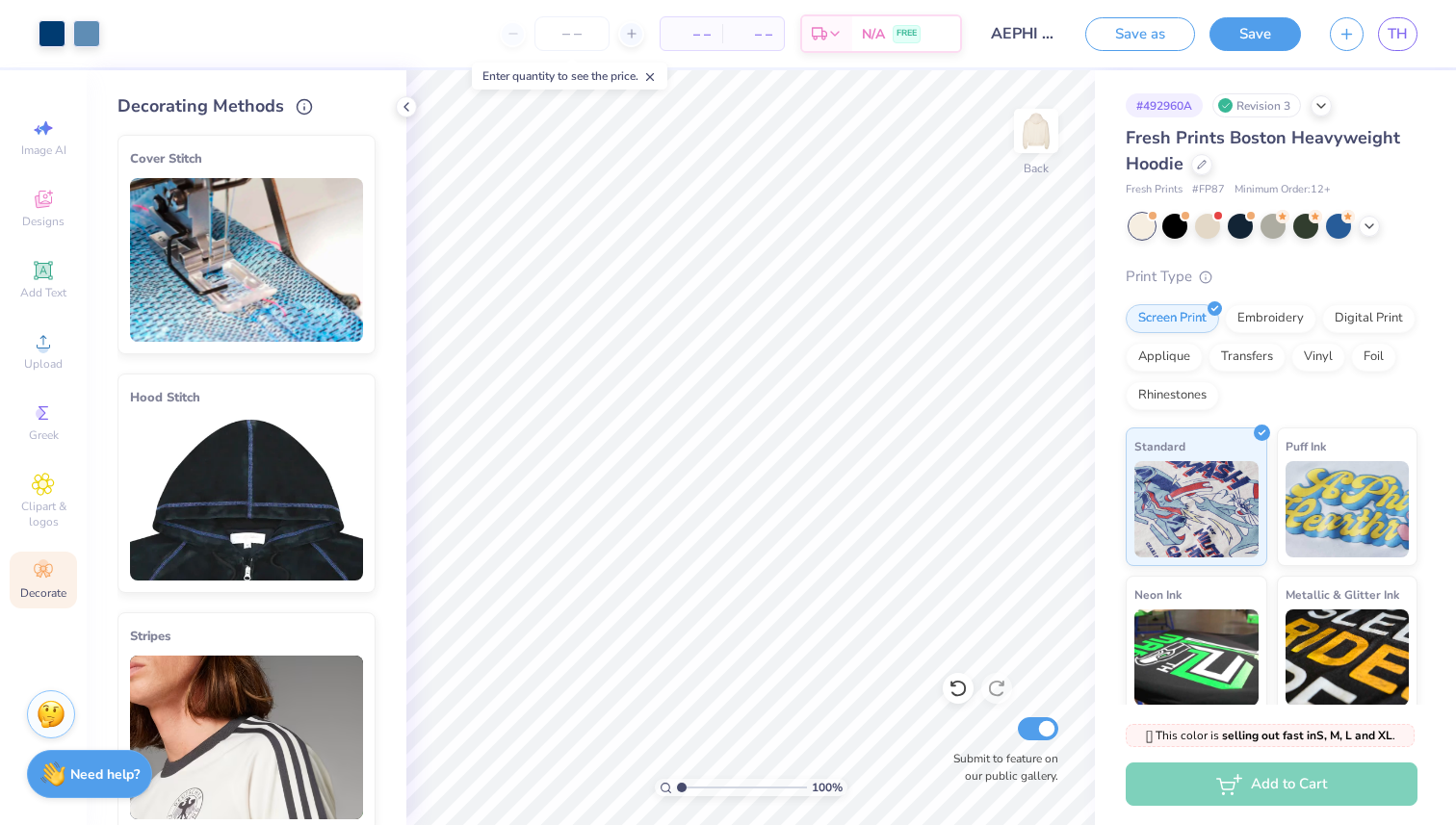 click at bounding box center [247, 260] 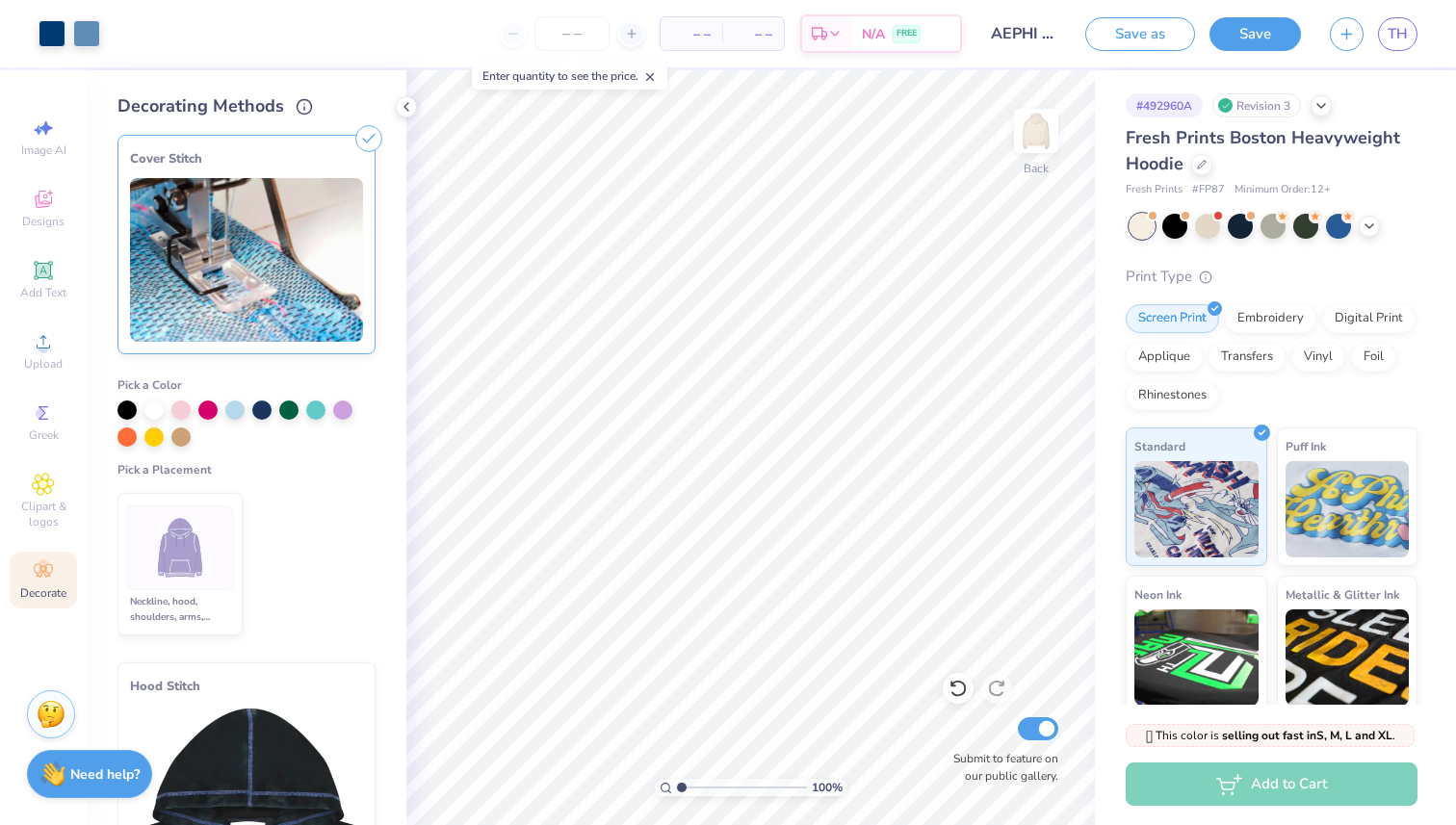 click at bounding box center (180, 548) 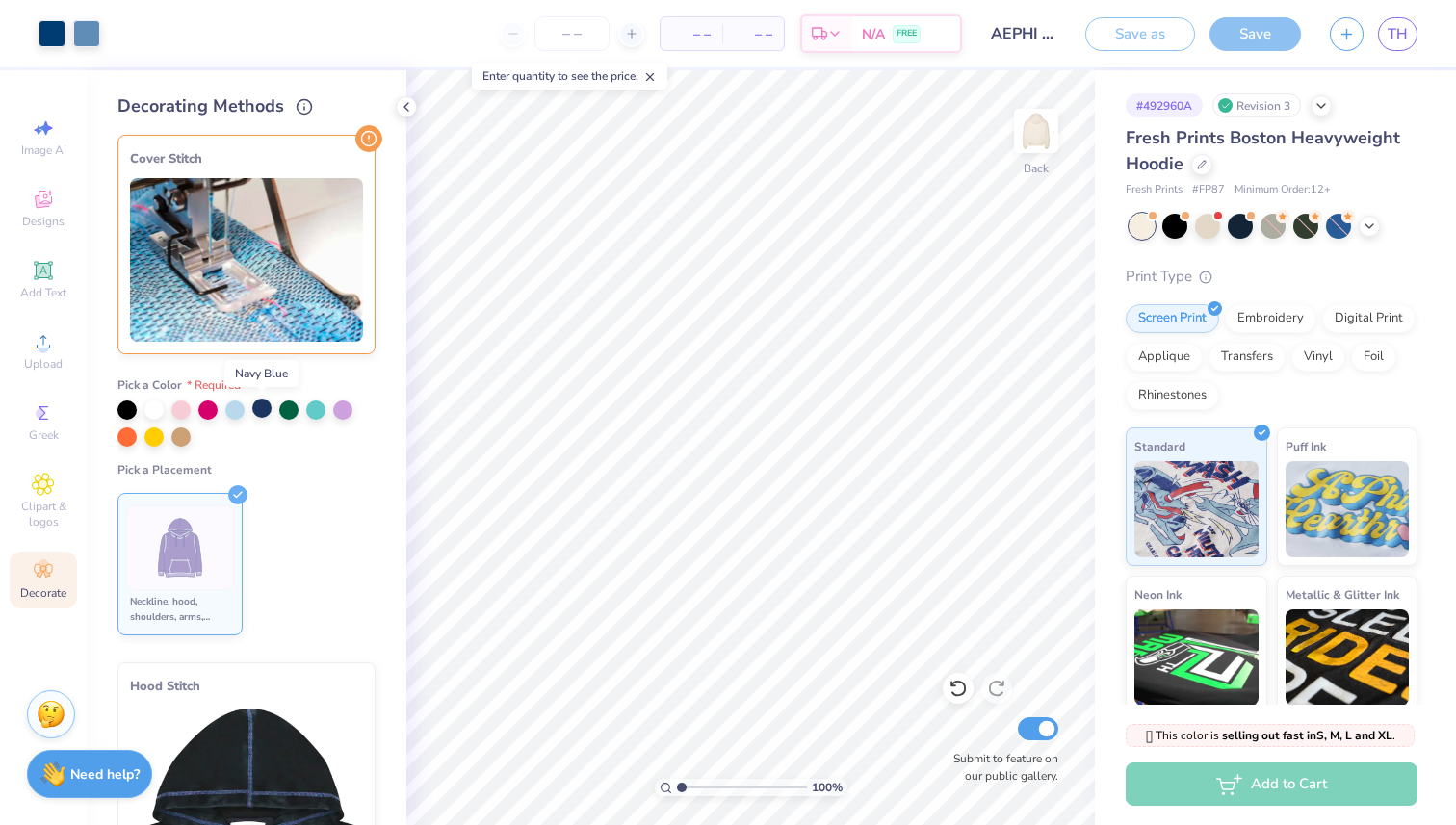 click at bounding box center (262, 408) 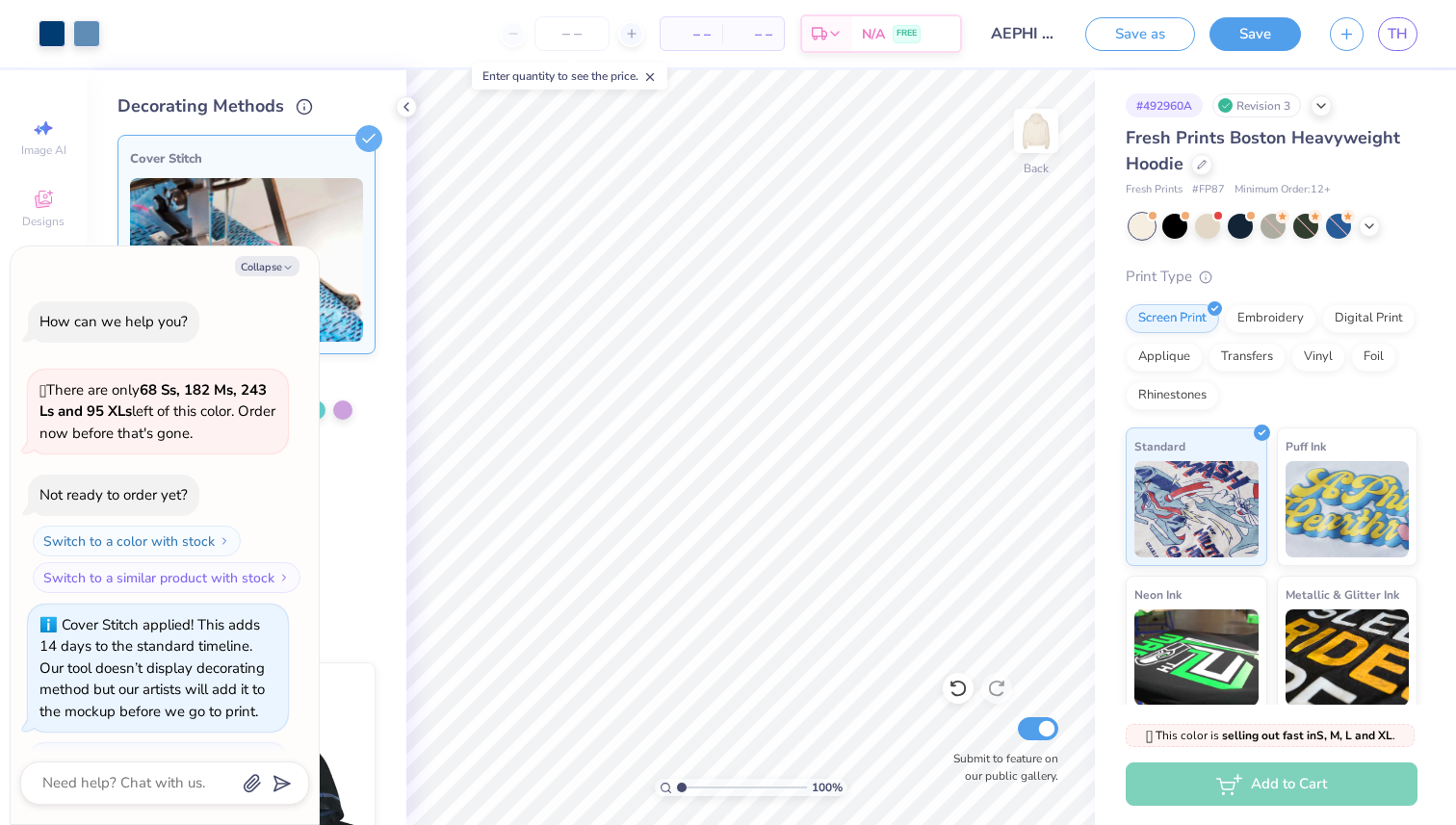 scroll, scrollTop: 134, scrollLeft: 0, axis: vertical 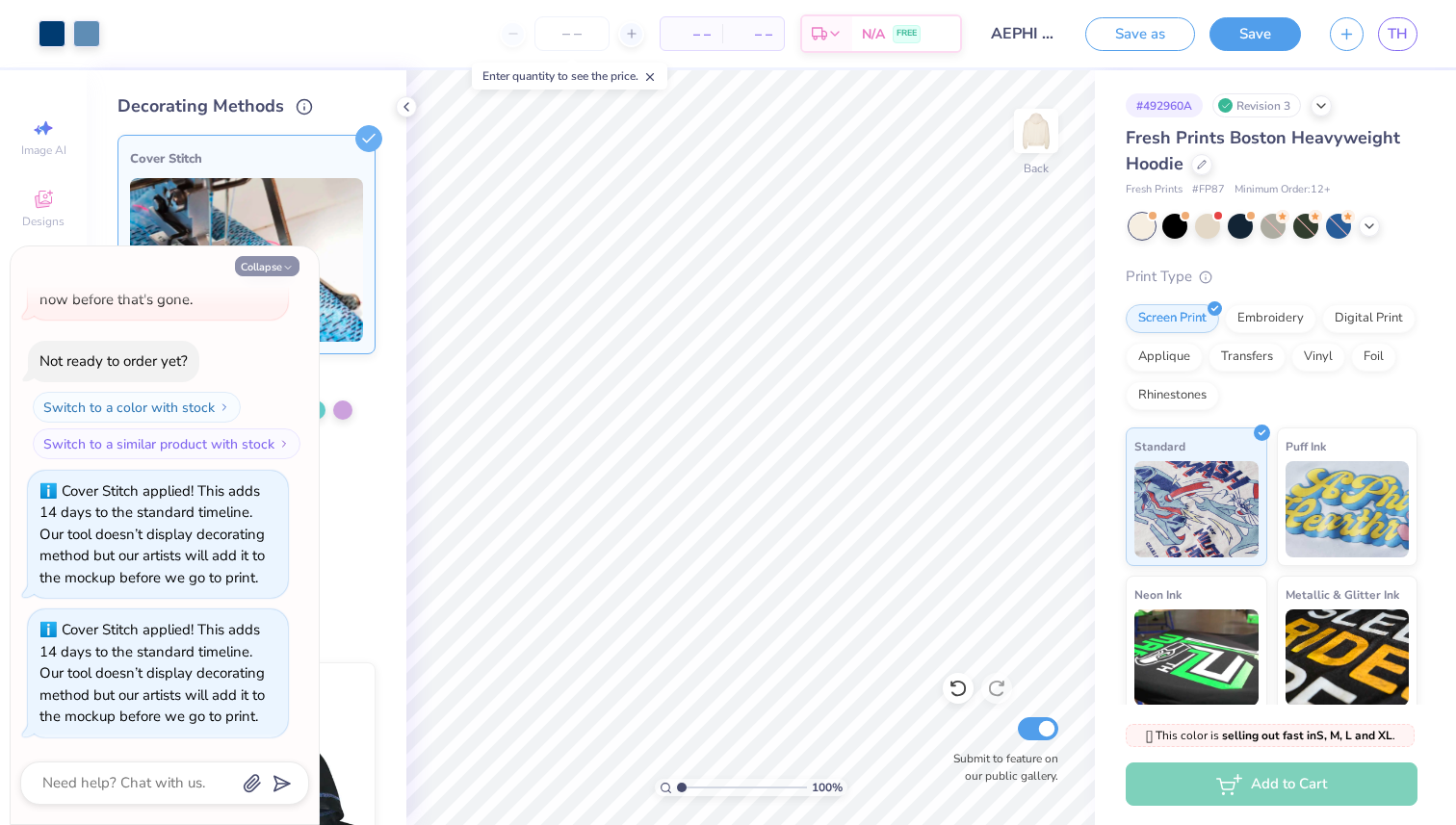click 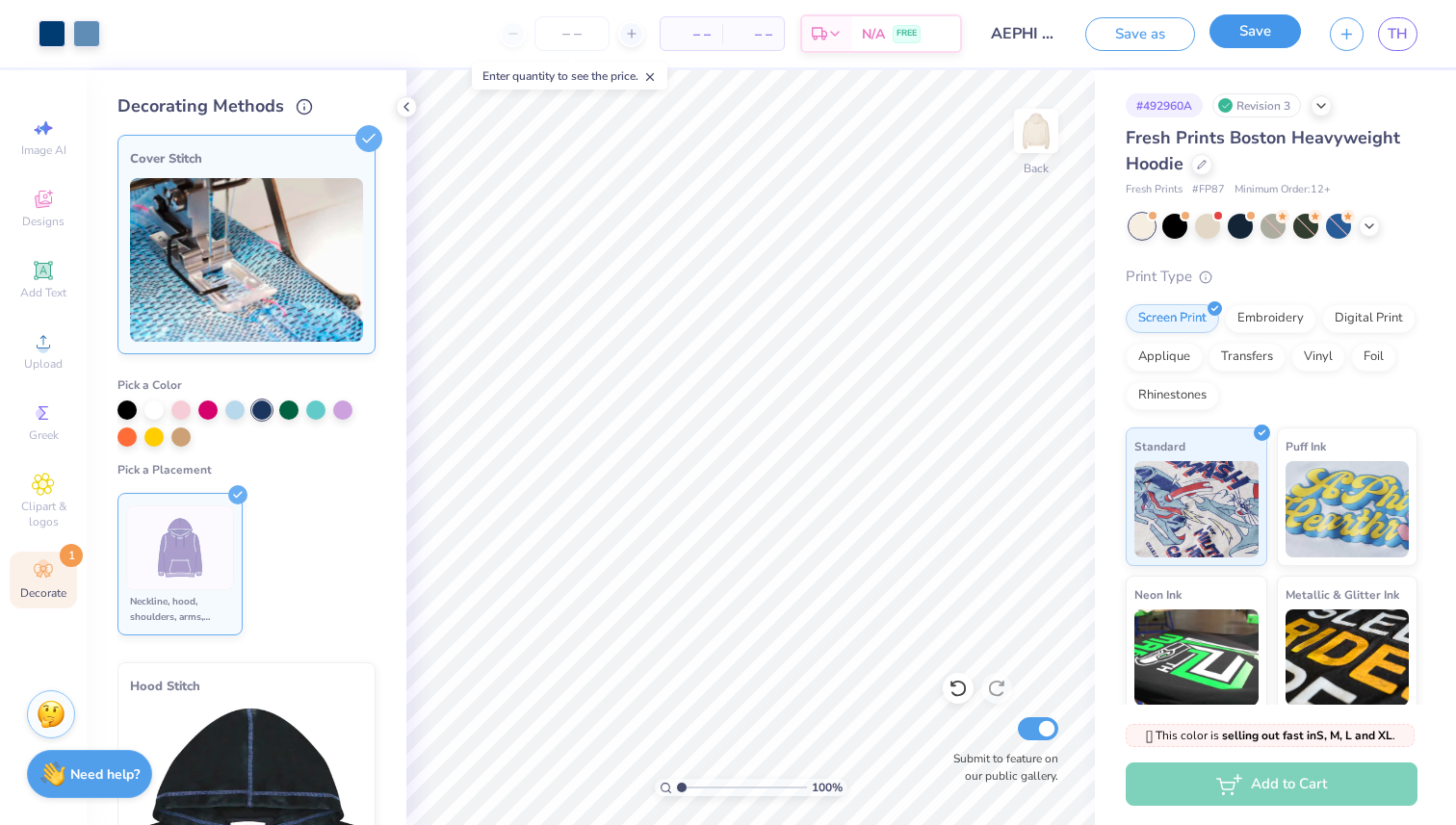 click on "Save" at bounding box center (1255, 31) 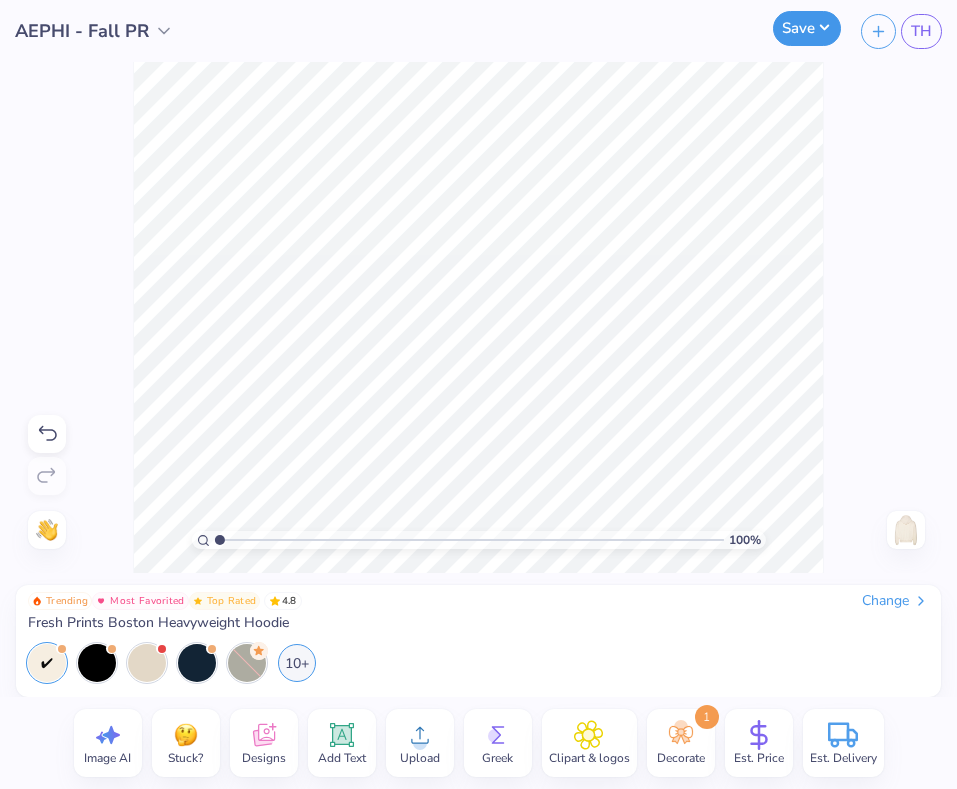 click on "Save" at bounding box center (807, 28) 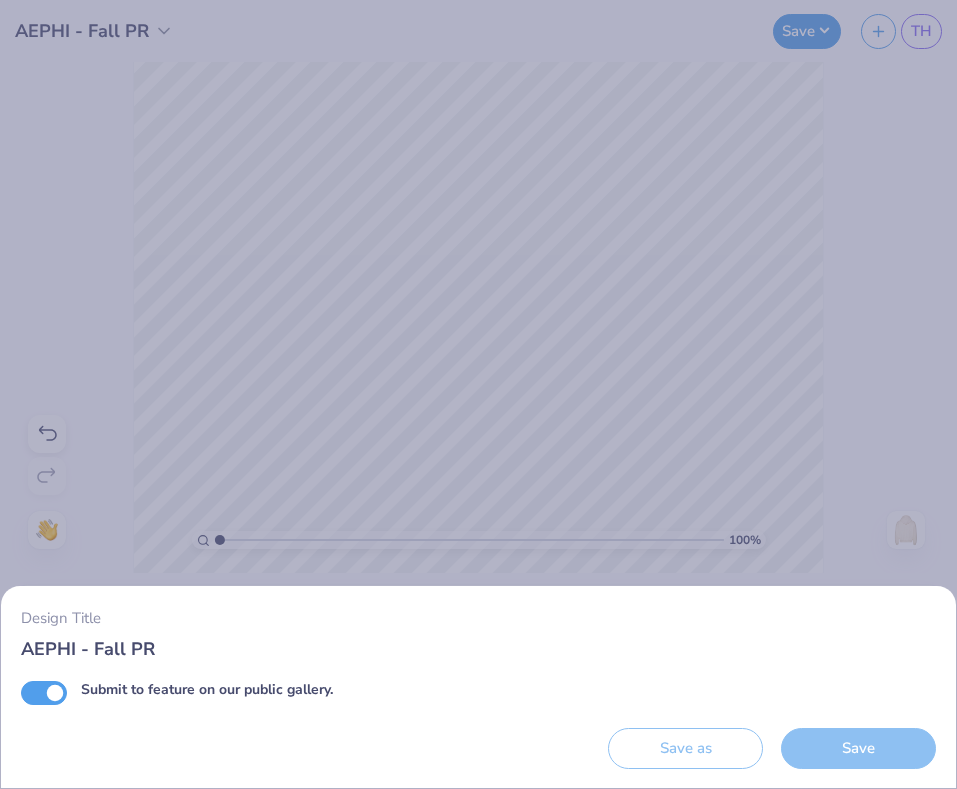 click on "Design Title AEPHI - Fall PR Submit to feature on our public gallery. Save as Save" at bounding box center (478, 394) 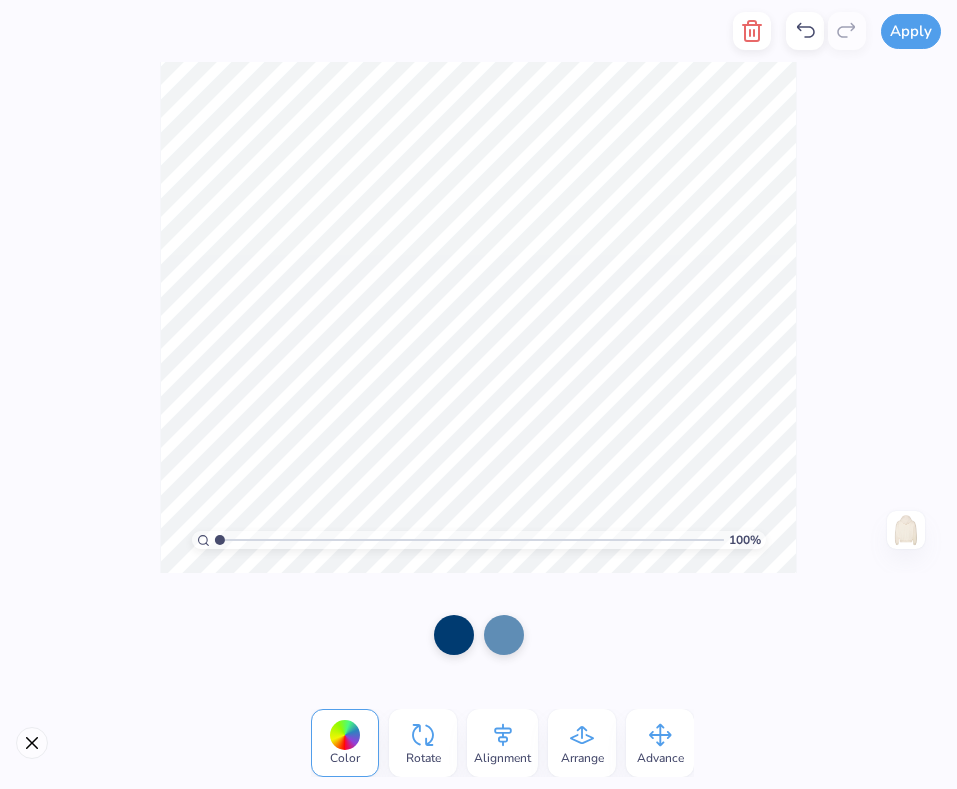 click on "100  % Need help?  Chat with us. Back" at bounding box center (478, 317) 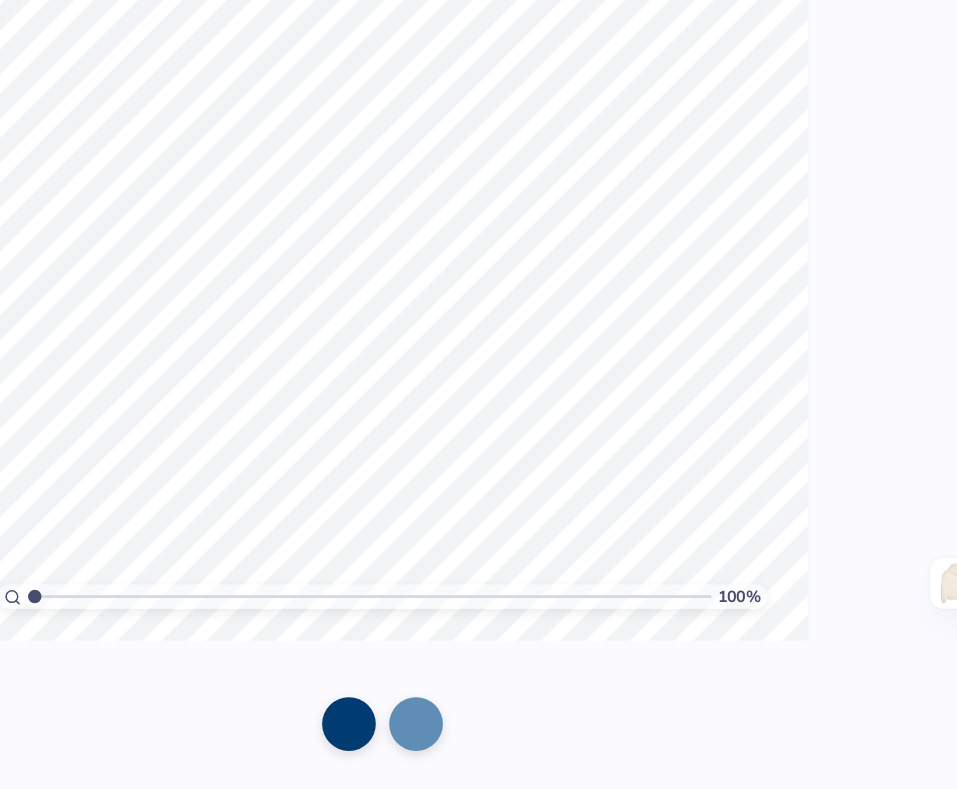 click on "Apply Color Rotate Alignment Arrange Advance 100  % Need help?  Chat with us. Back Trending Most Favorited Top Rated 4.8 Change Fresh Prints Boston Heavyweight Hoodie   10+ Design Saved
x" at bounding box center [478, 394] 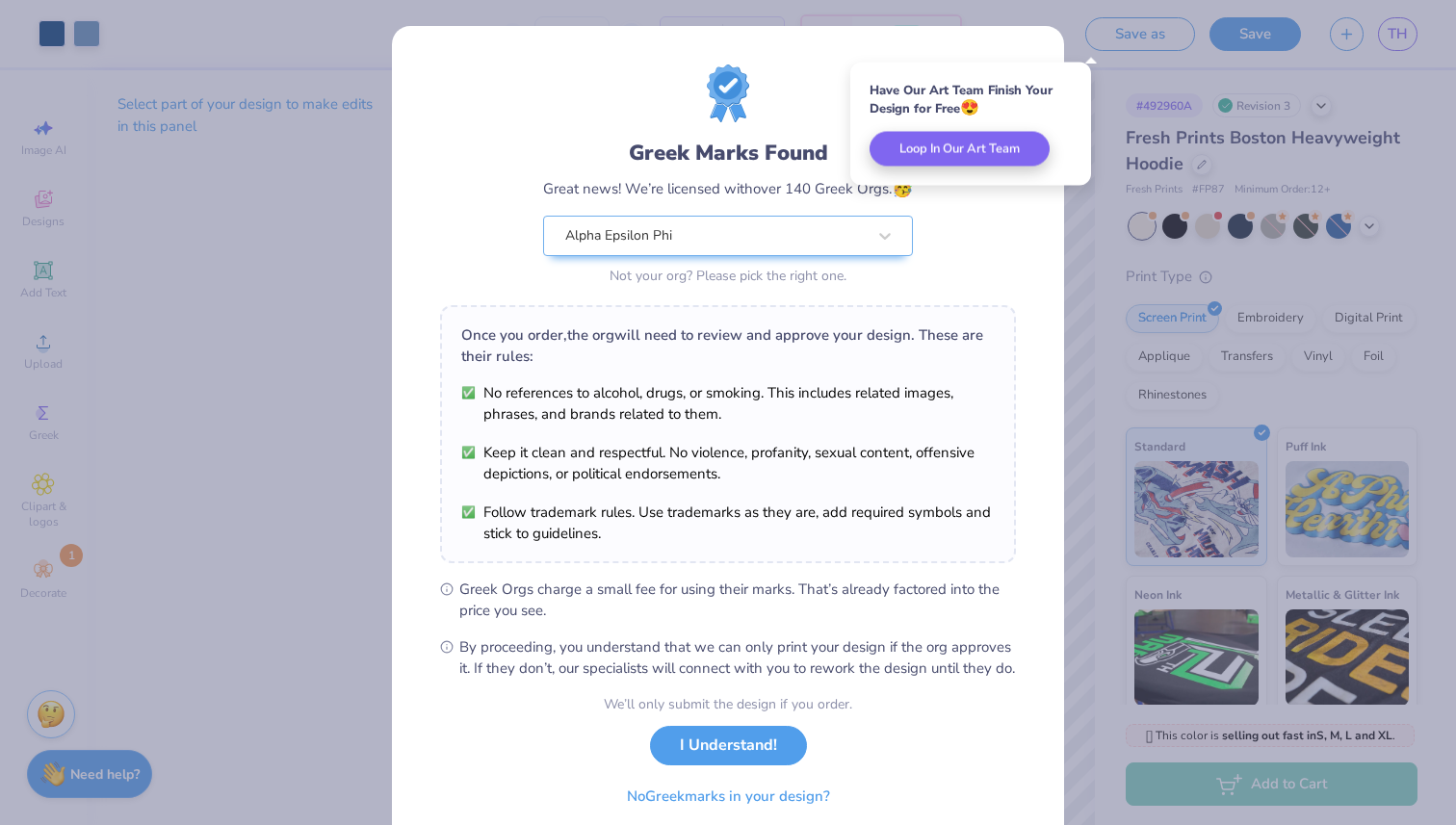 scroll, scrollTop: 76, scrollLeft: 0, axis: vertical 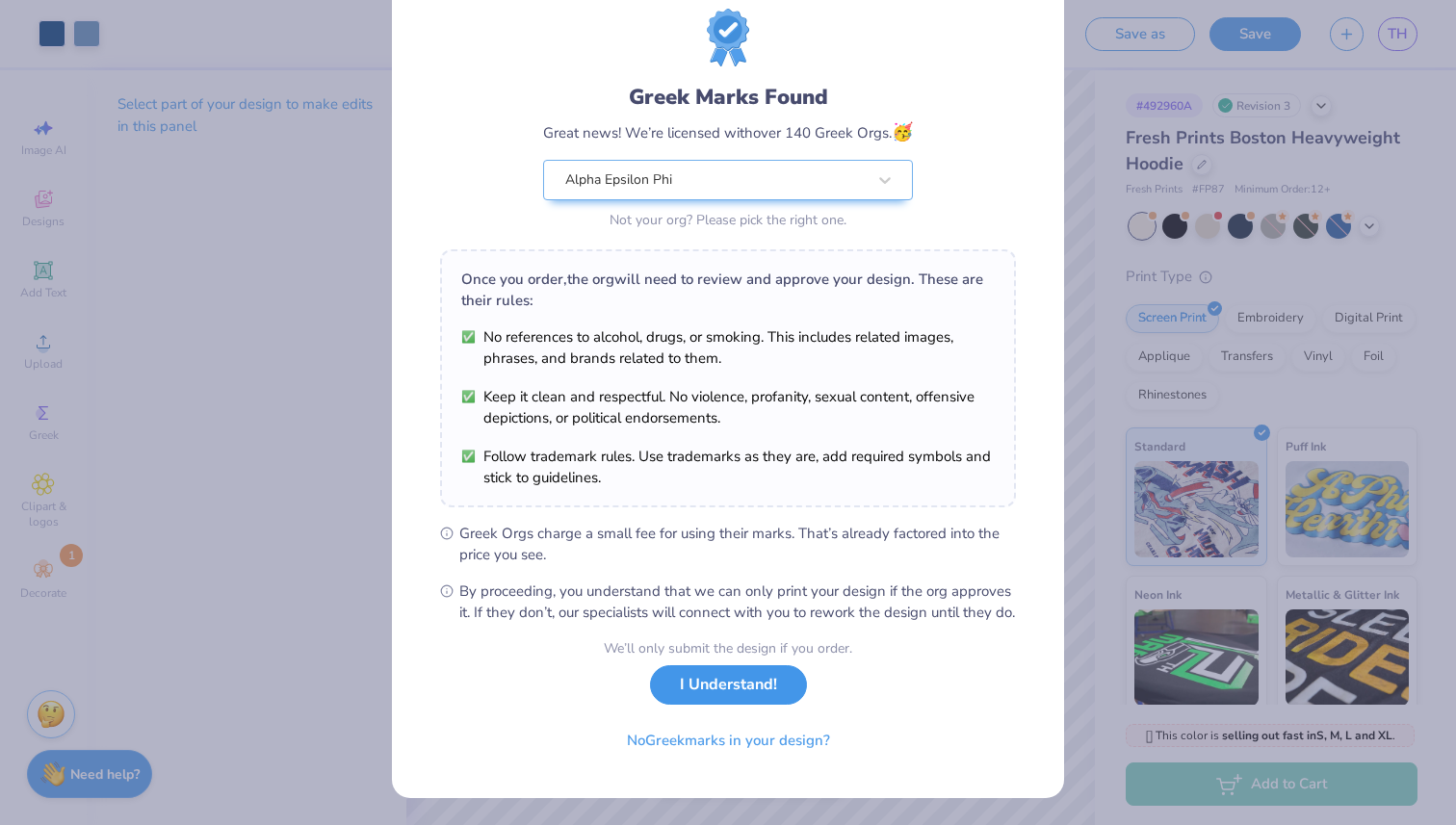 click on "I Understand!" at bounding box center [728, 684] 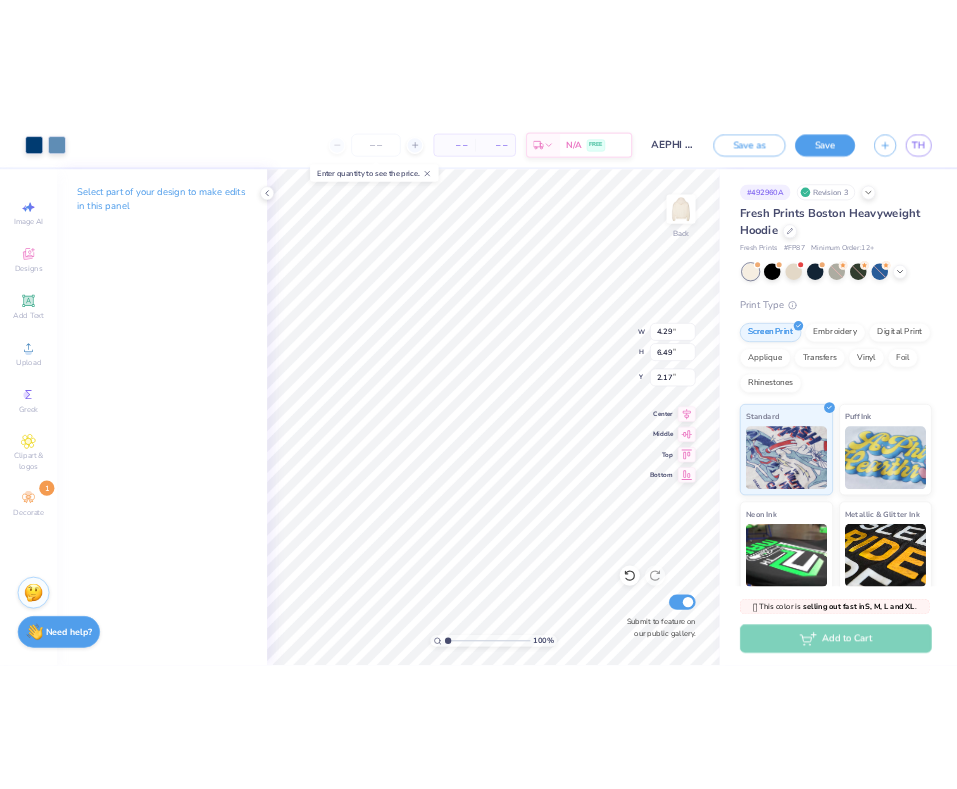 scroll, scrollTop: 0, scrollLeft: 0, axis: both 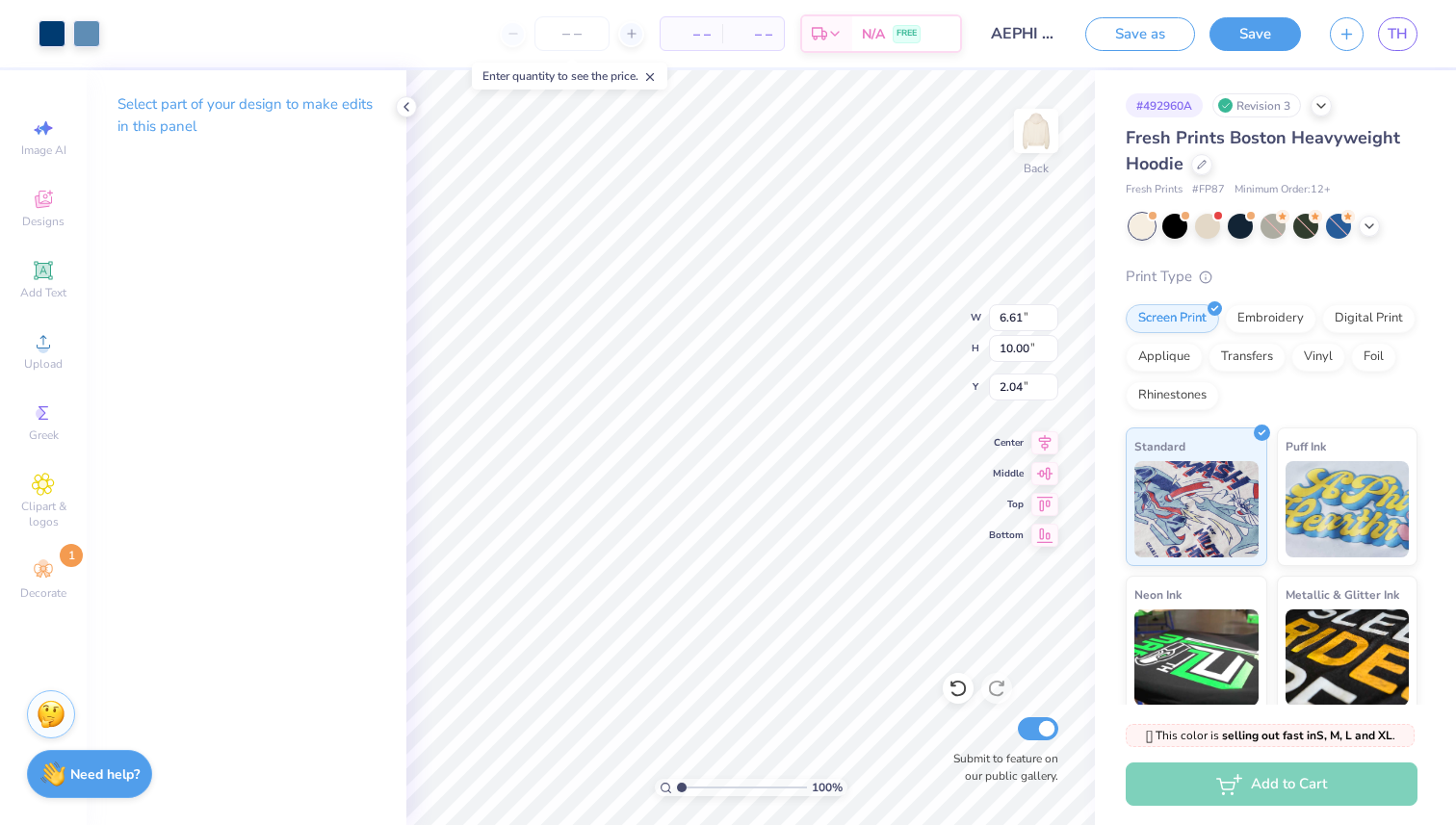 type on "6.61" 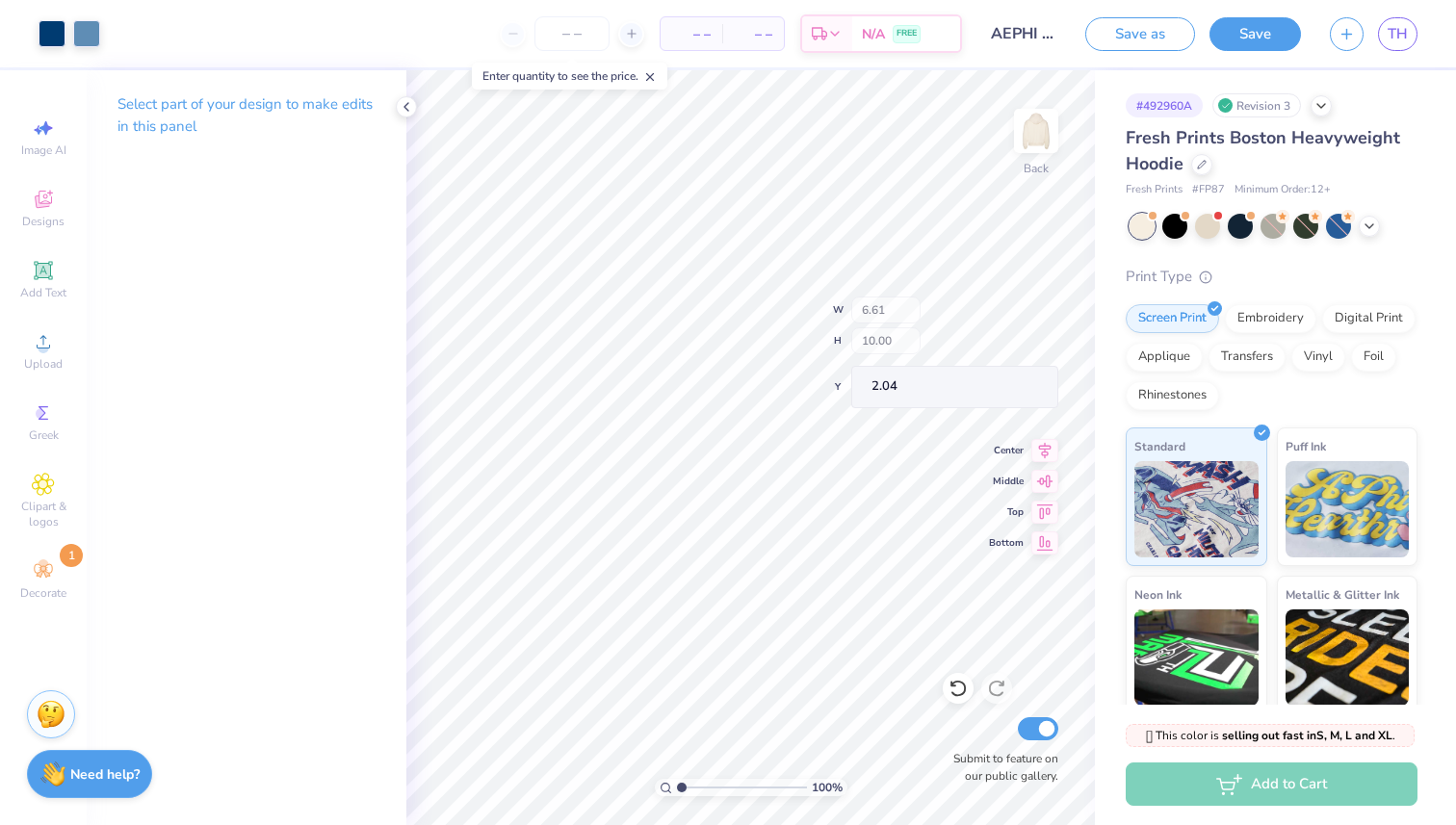 type on "1.75" 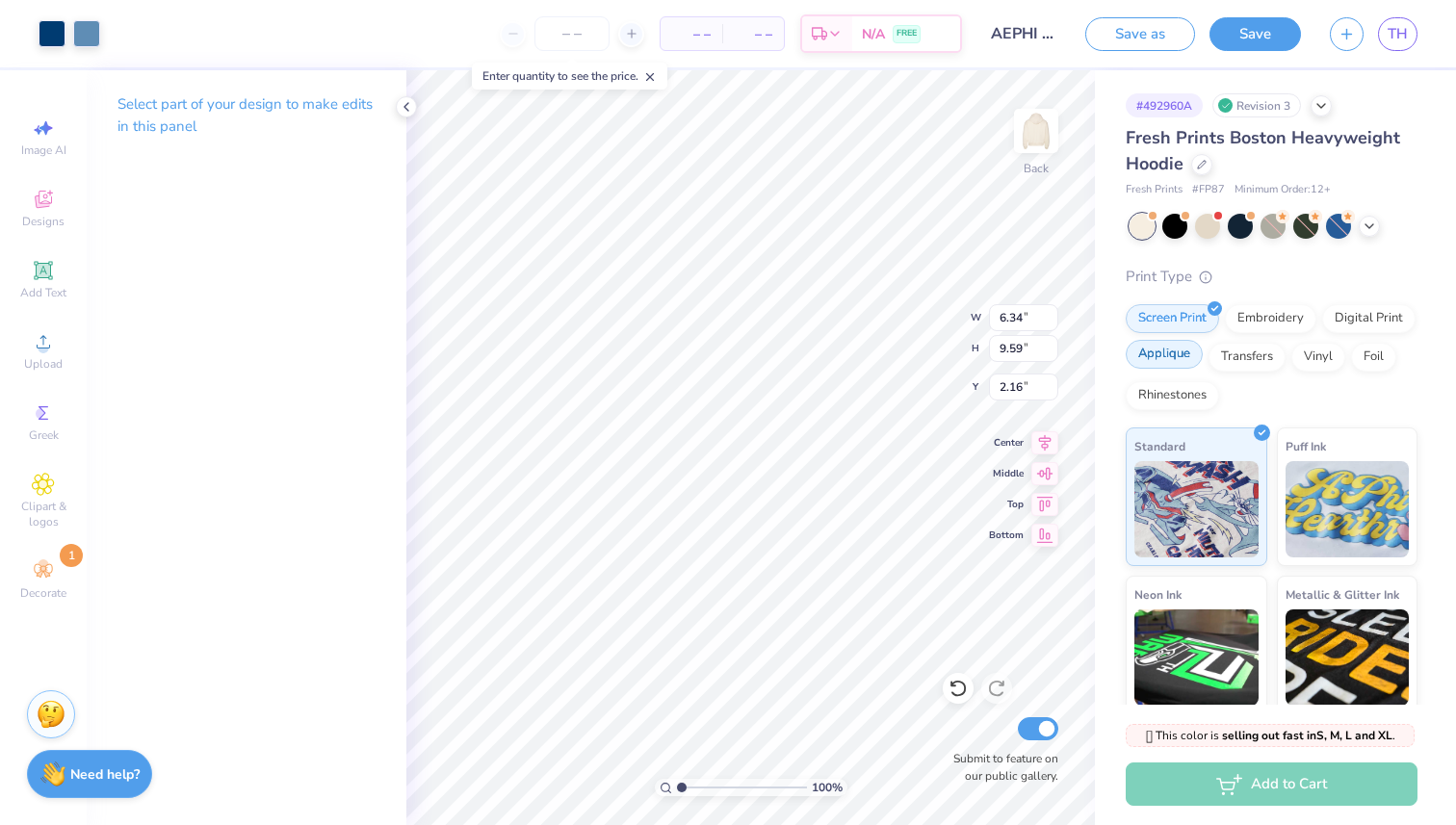 type on "6.34" 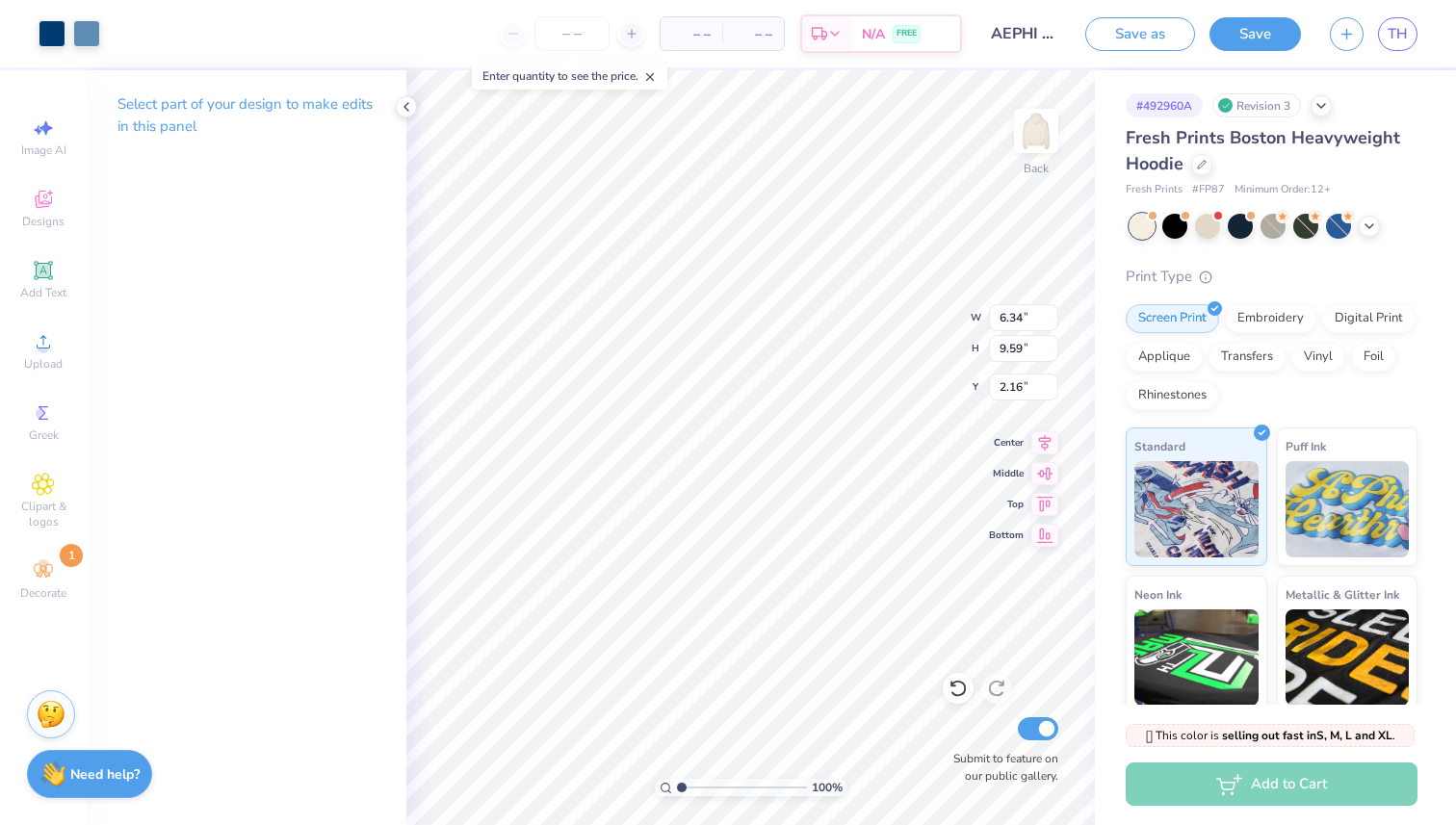 click on "Print Type" at bounding box center (1271, 276) 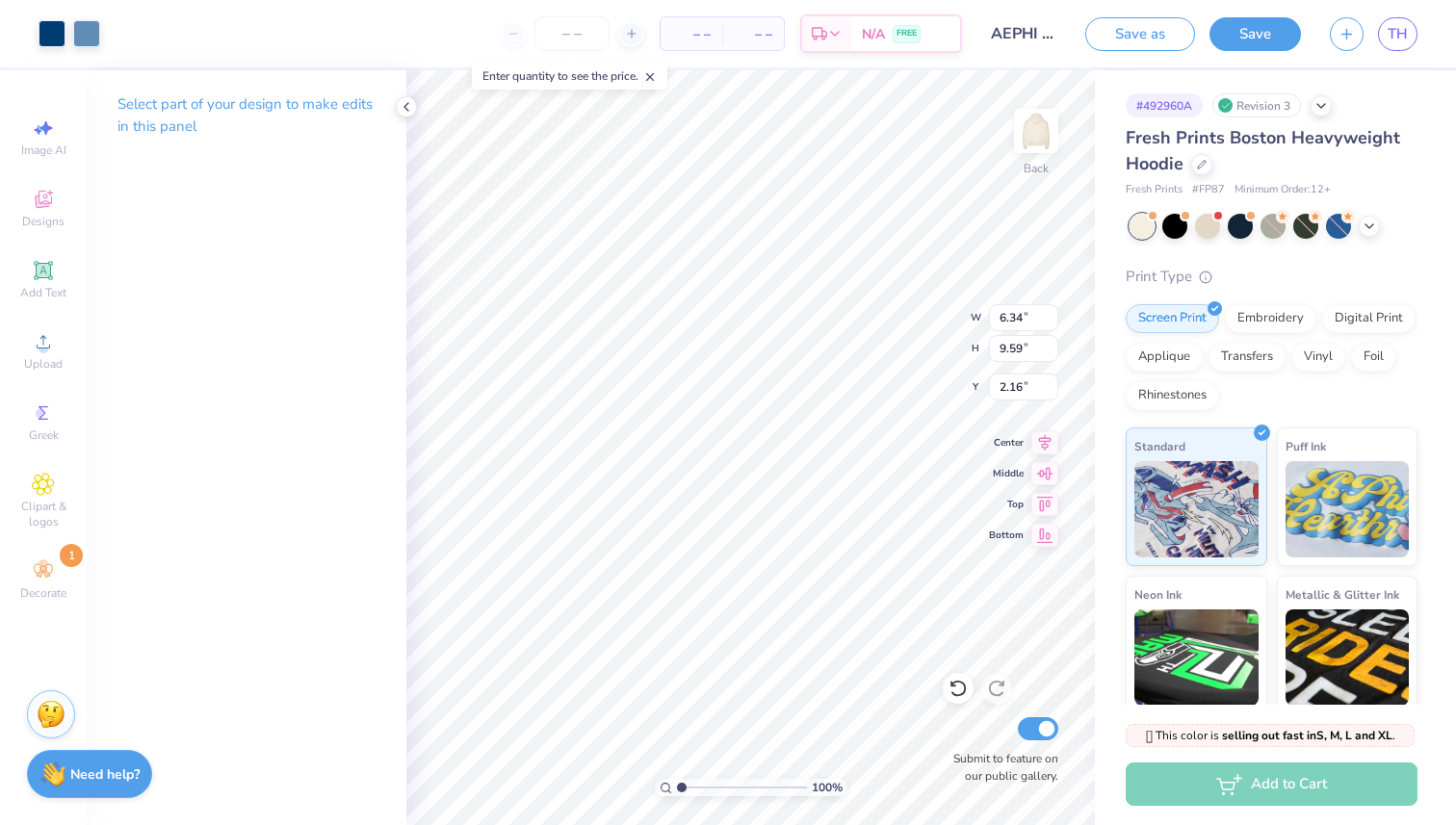 type on "6.13" 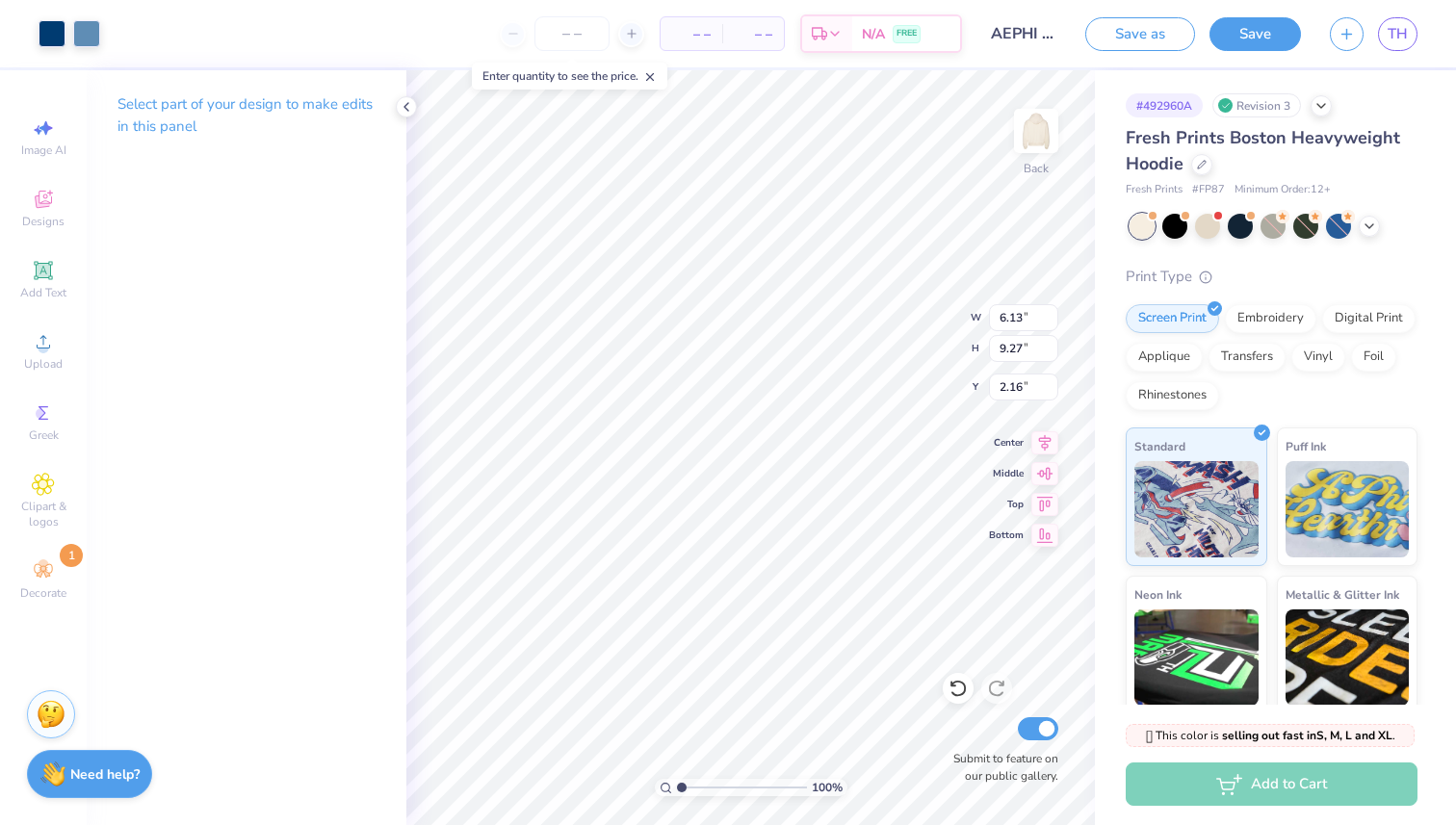 click on "Print Type" at bounding box center (1271, 276) 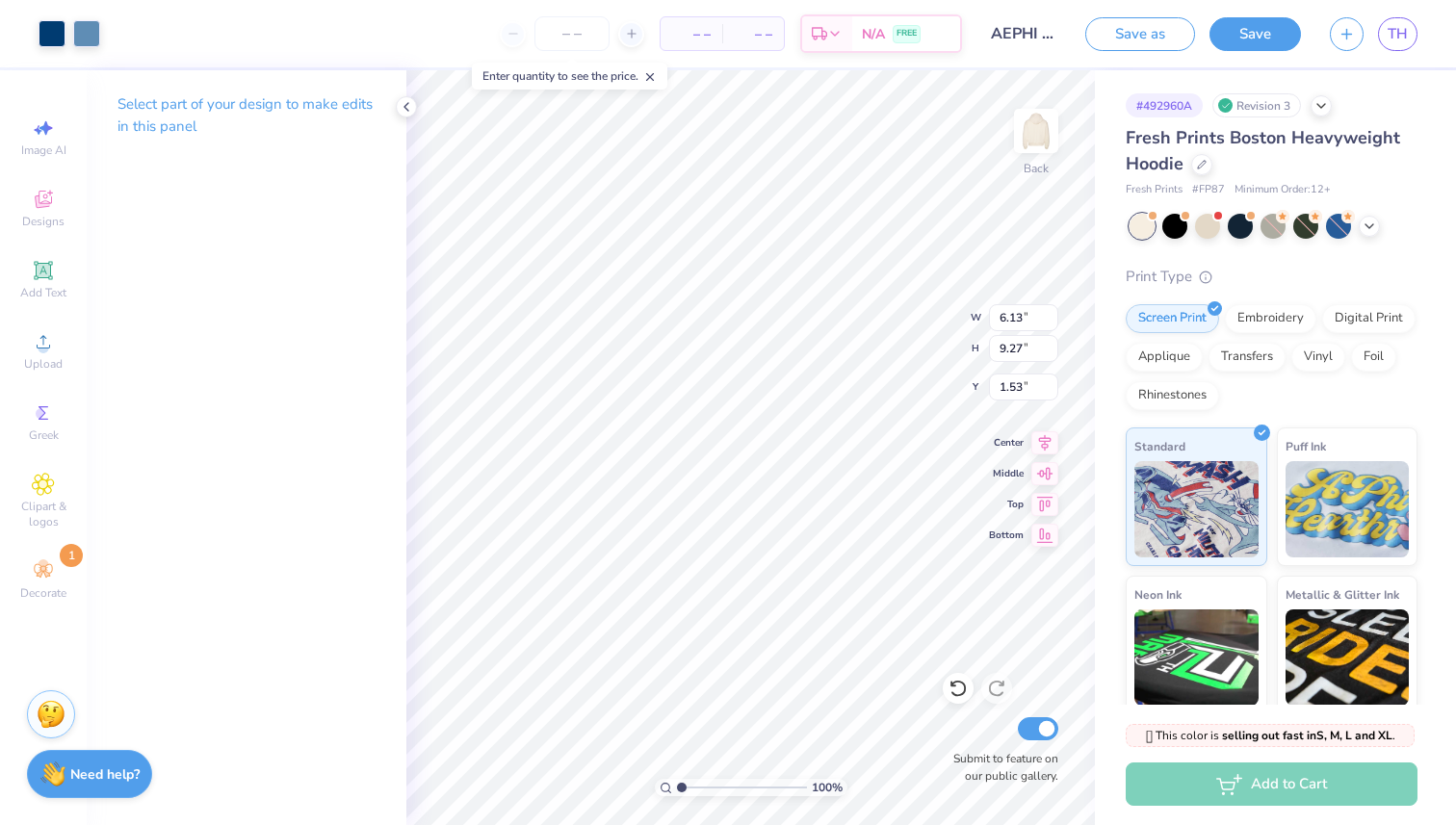 click on "Save" at bounding box center (1255, 34) 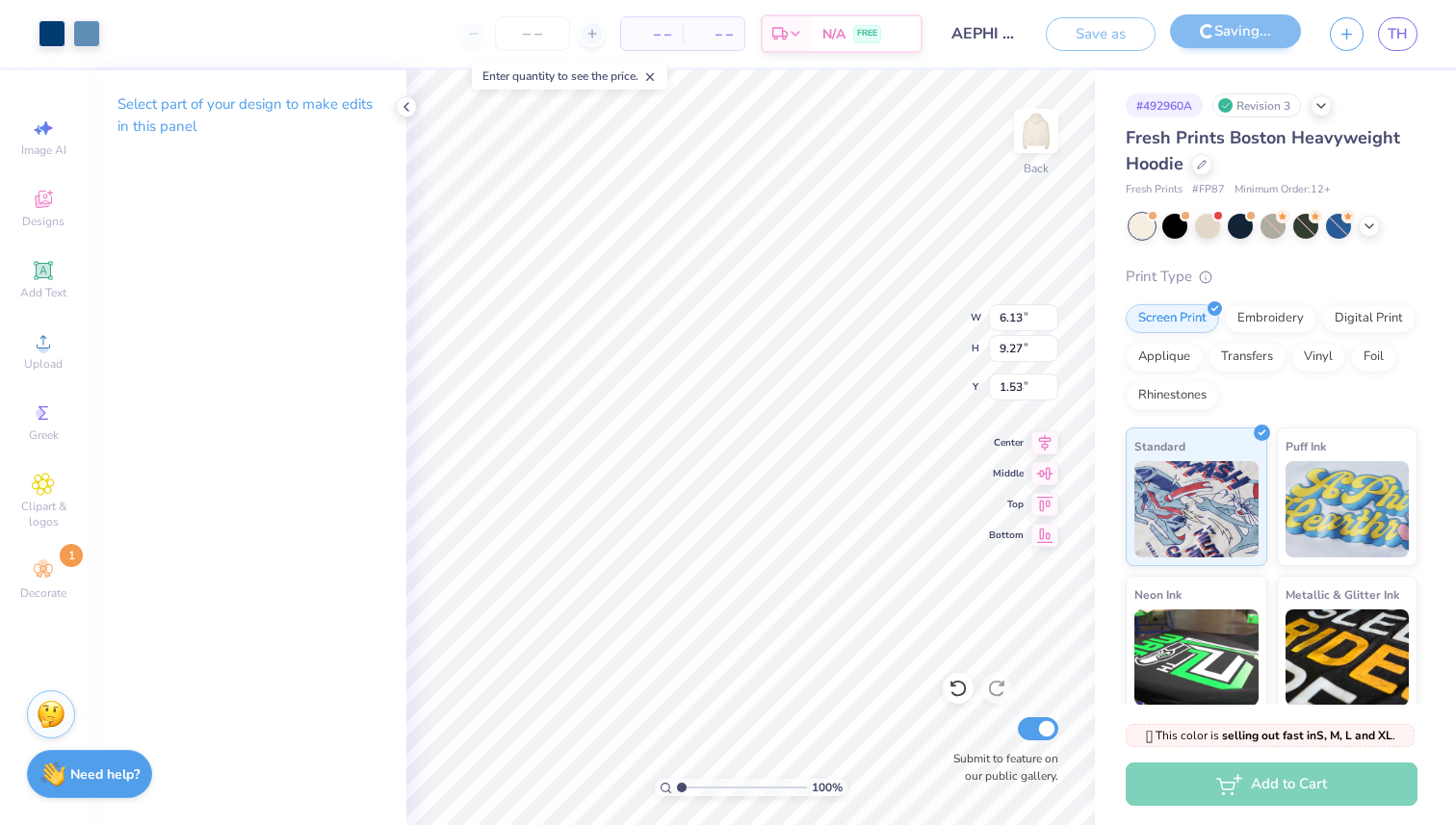type on "2.11" 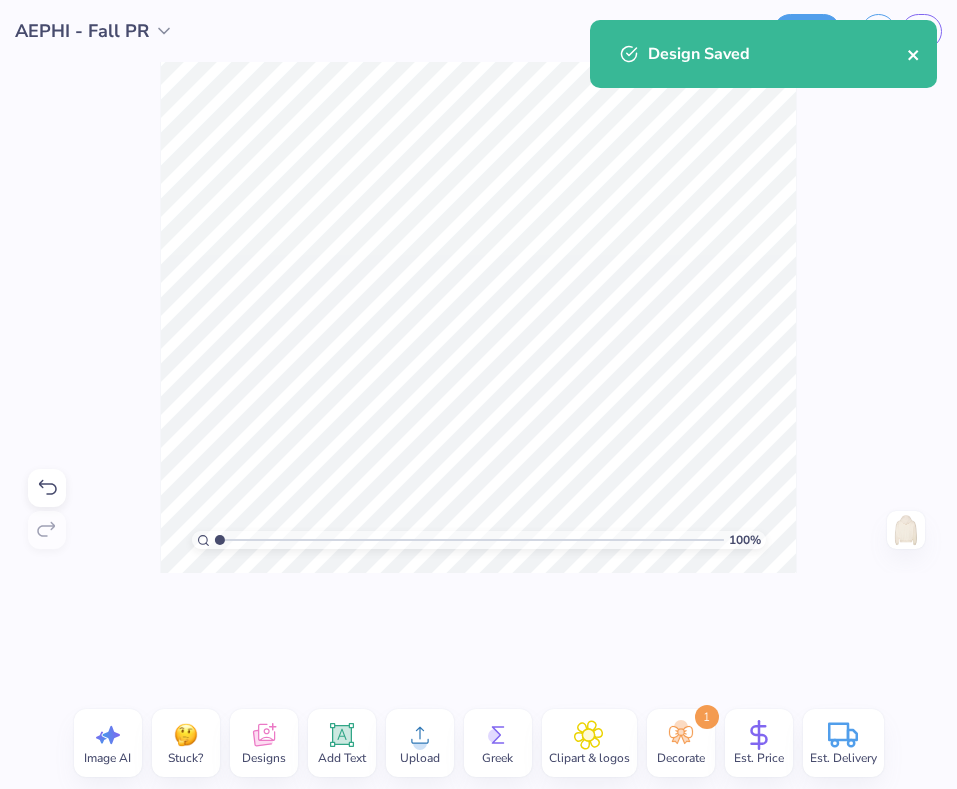 click 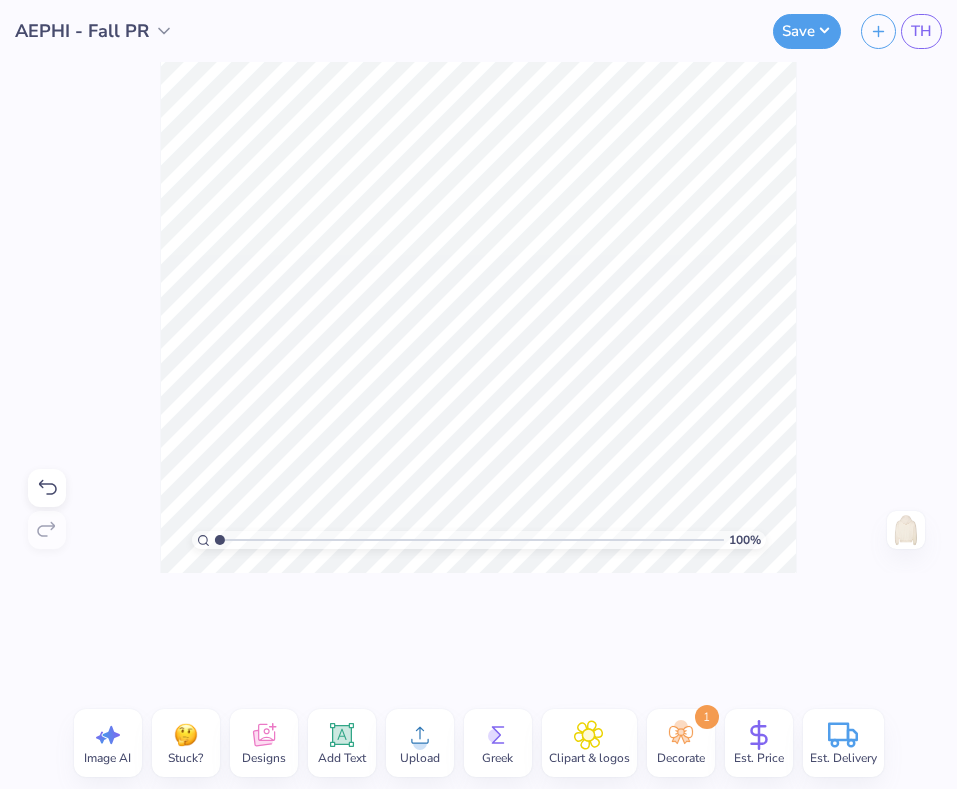 click on "Design Saved" at bounding box center [763, 61] 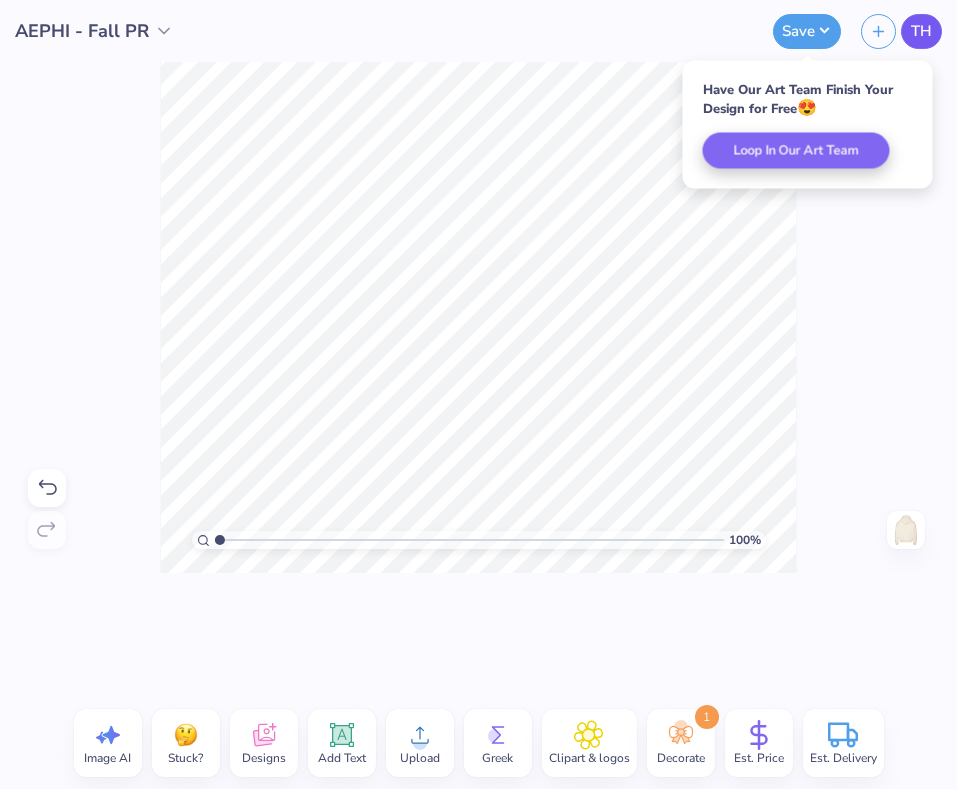 click on "TH" at bounding box center (921, 31) 